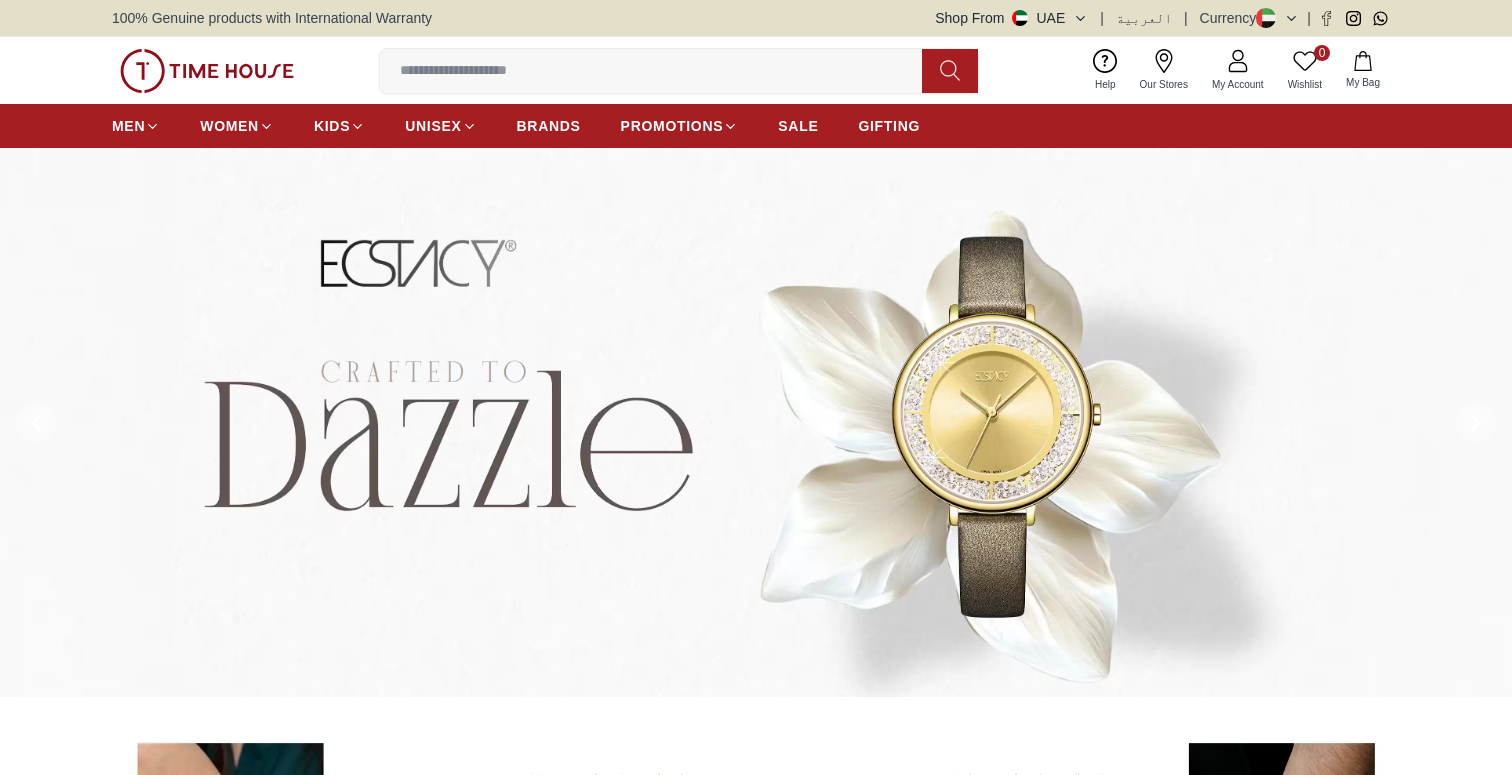 scroll, scrollTop: 0, scrollLeft: 0, axis: both 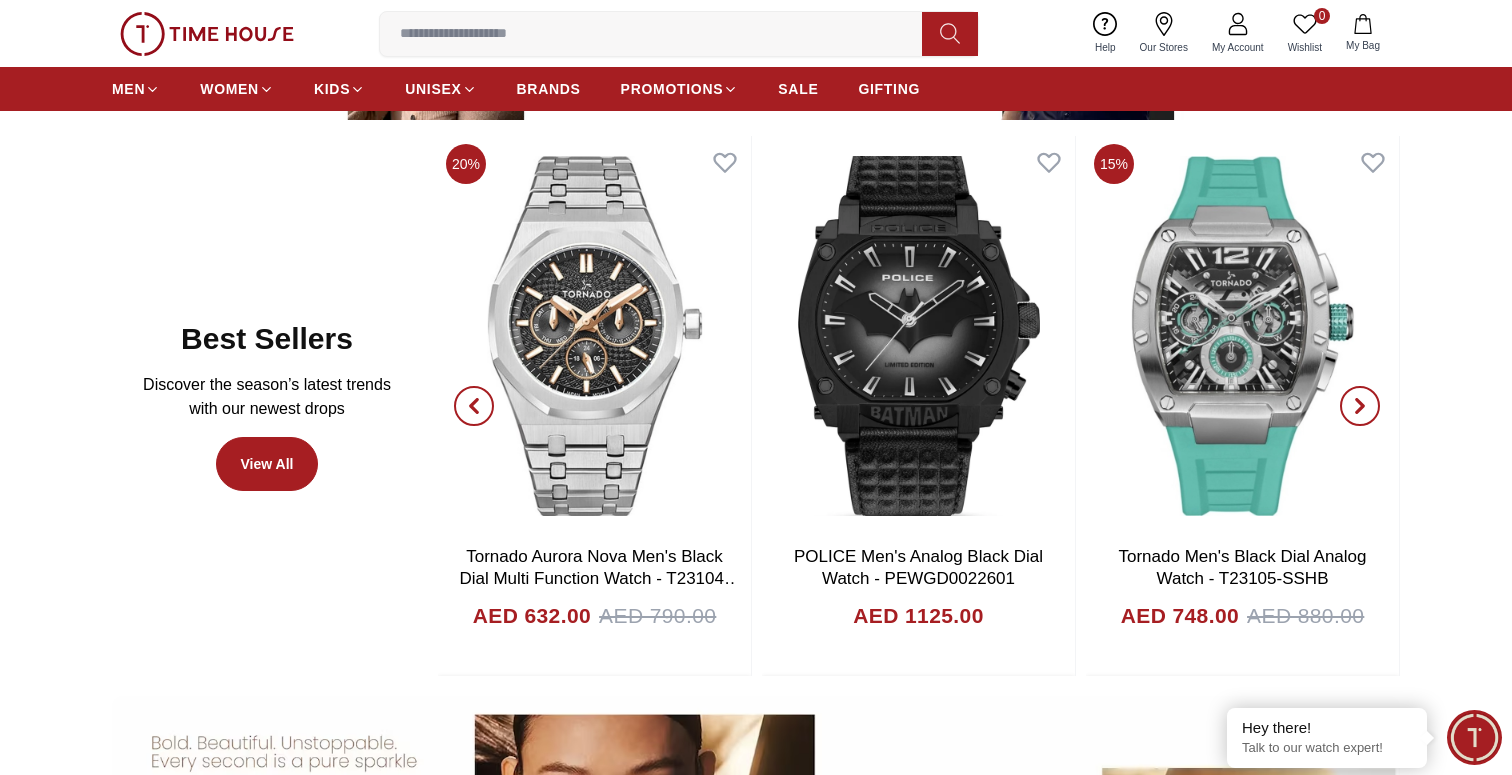click at bounding box center [474, 406] 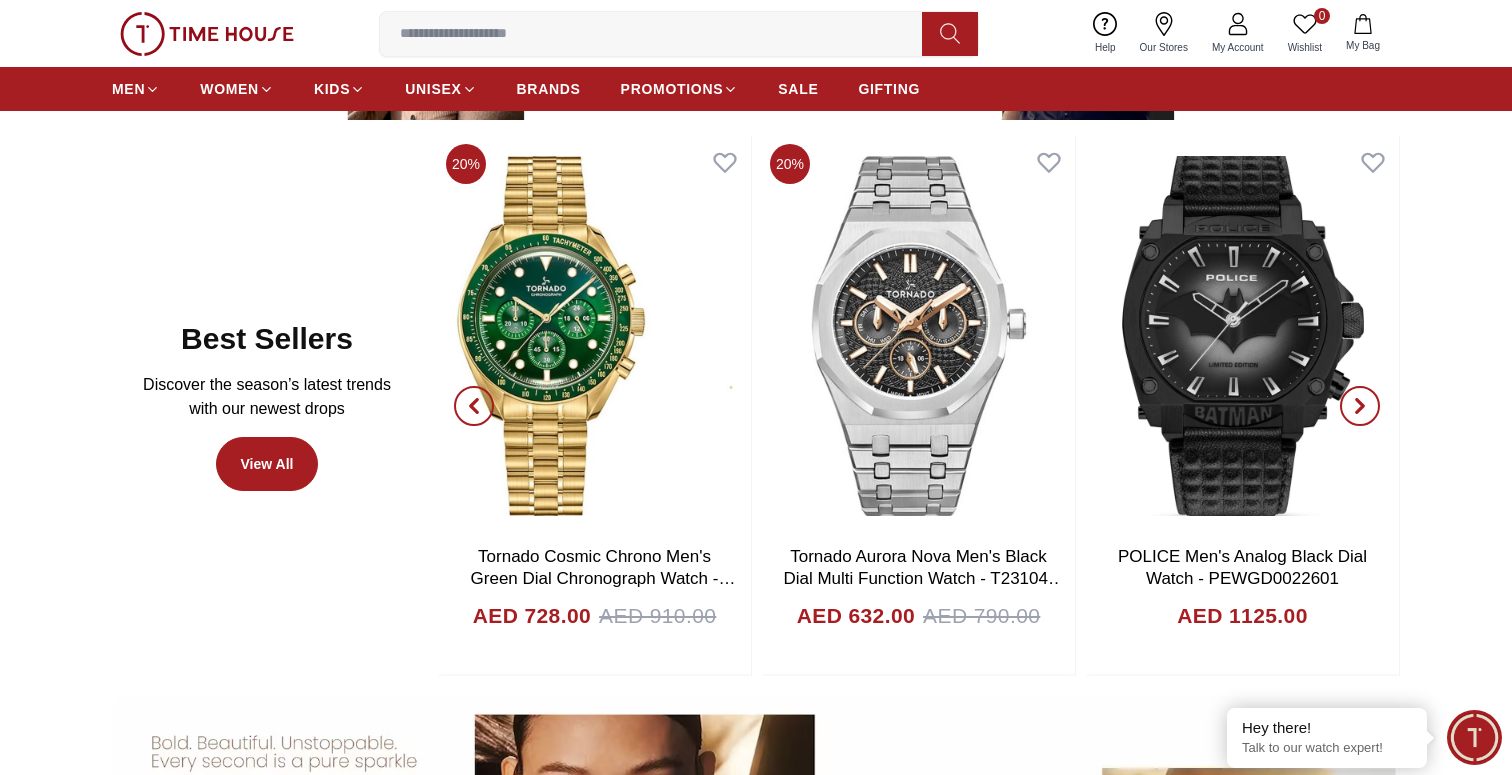 click at bounding box center [474, 406] 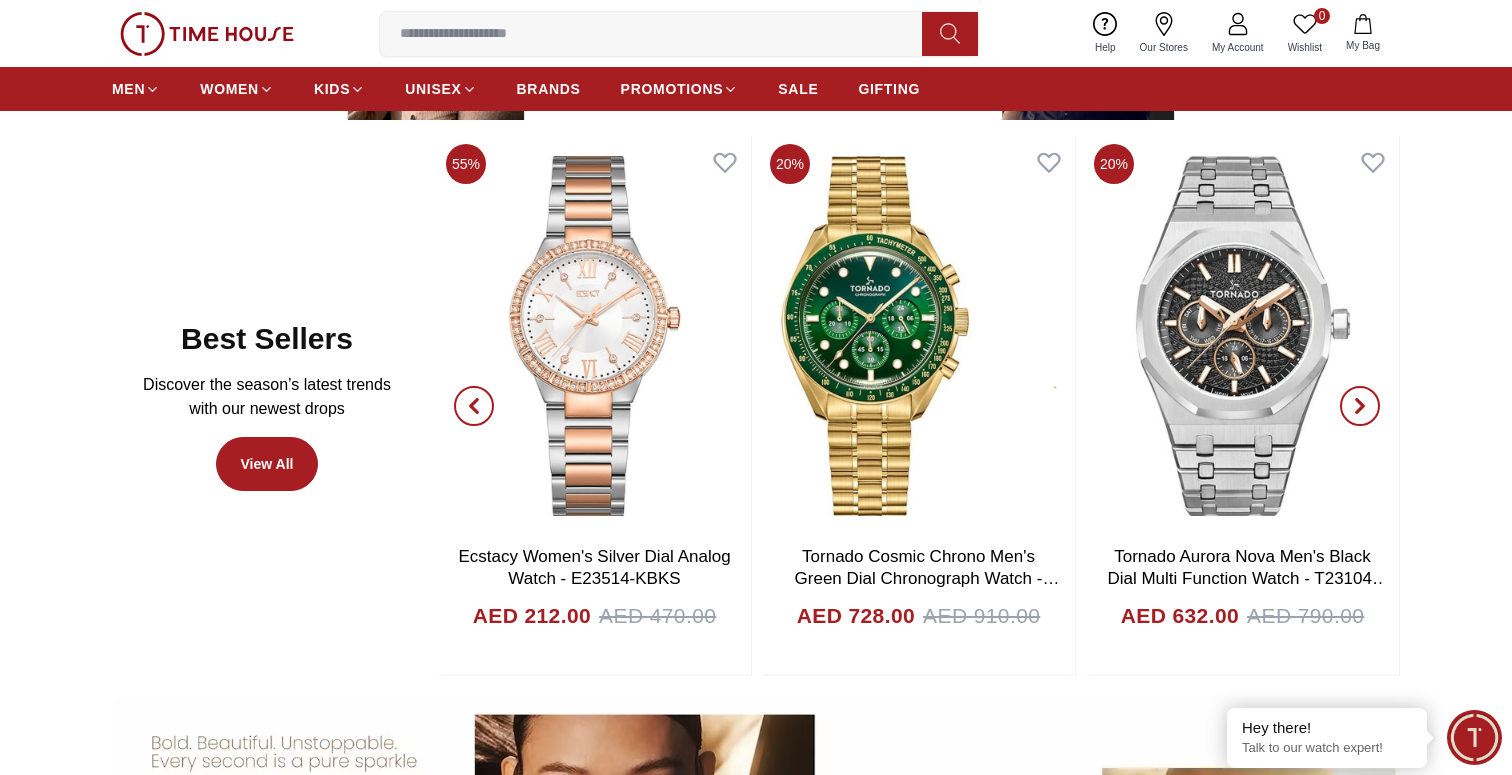 click at bounding box center [474, 406] 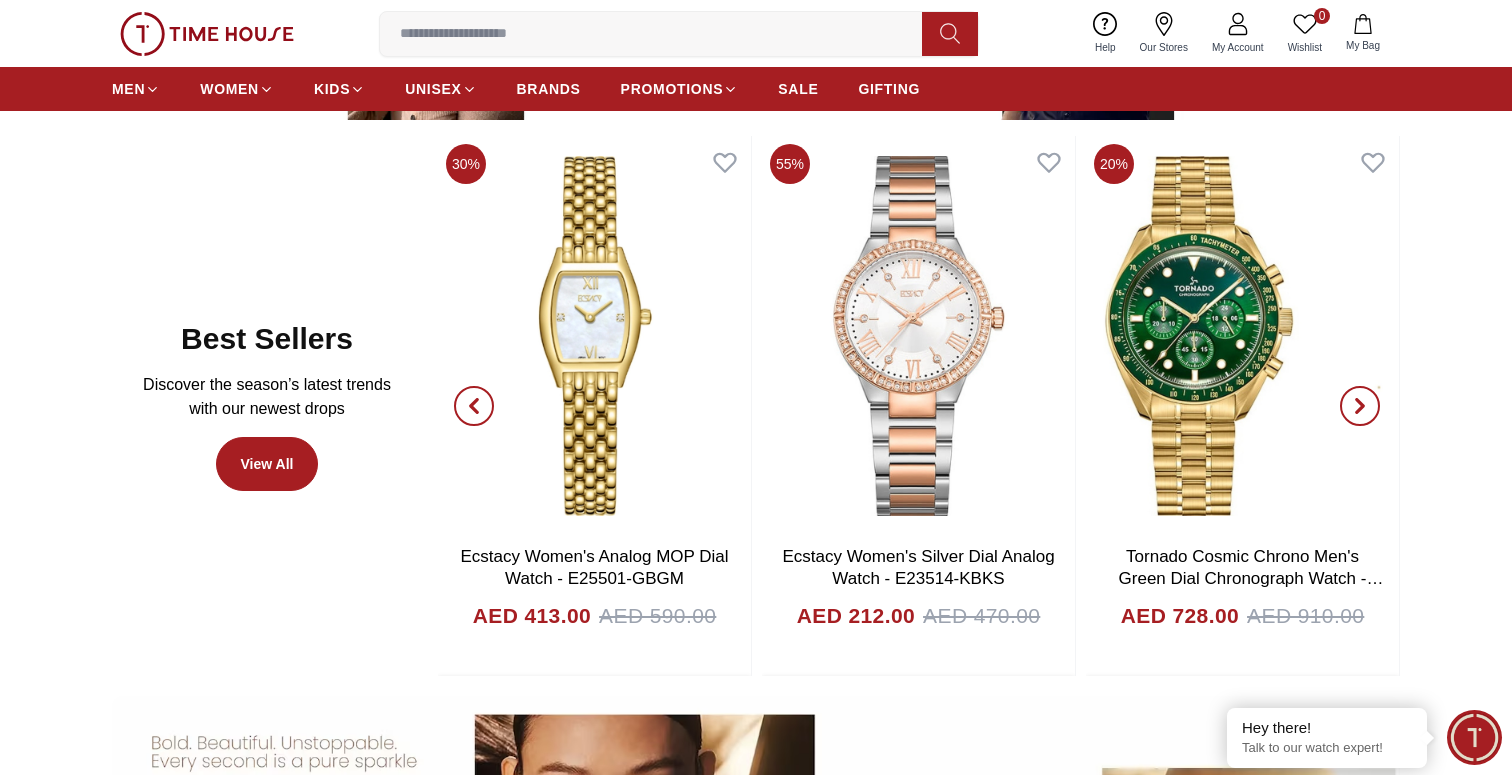 click at bounding box center [474, 406] 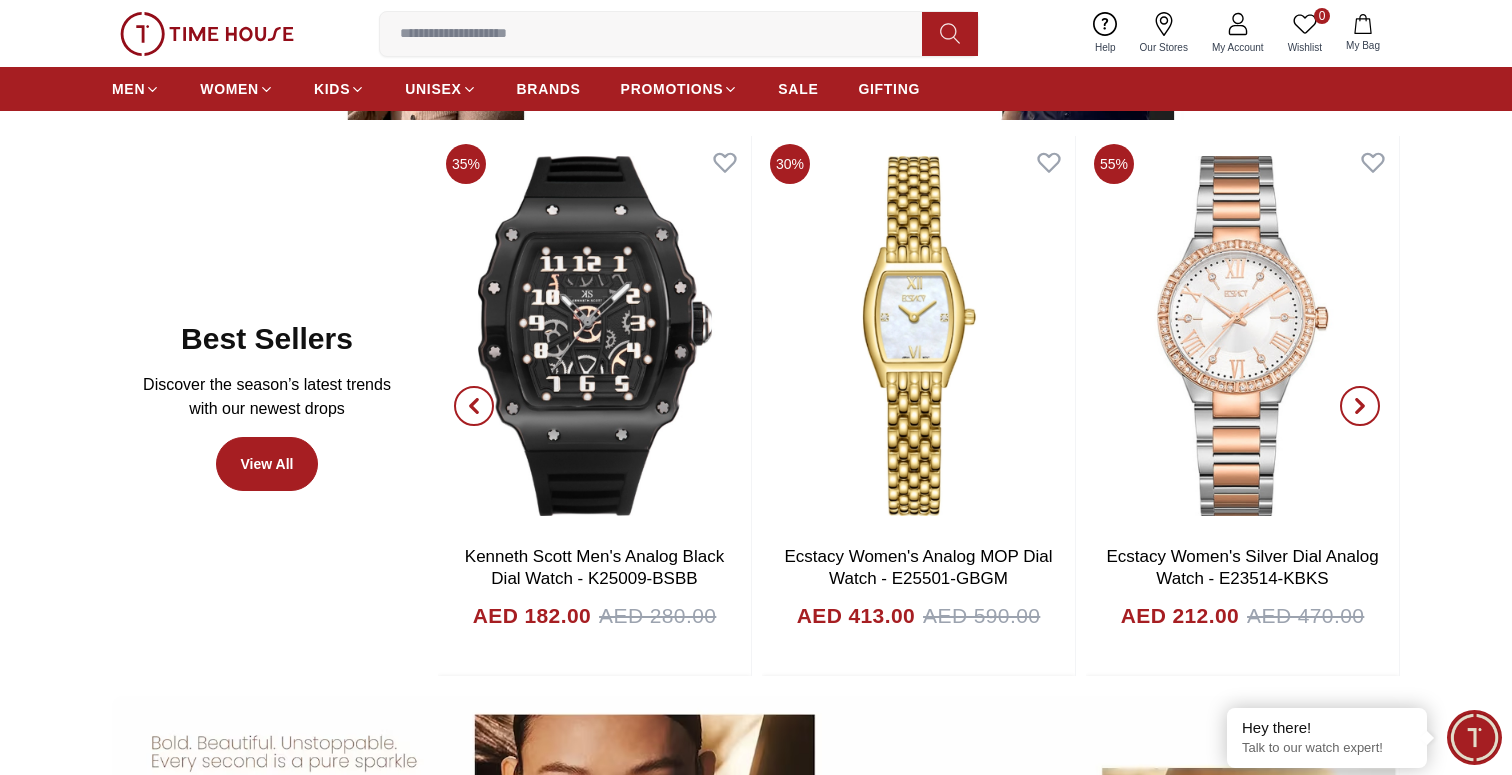click at bounding box center (474, 406) 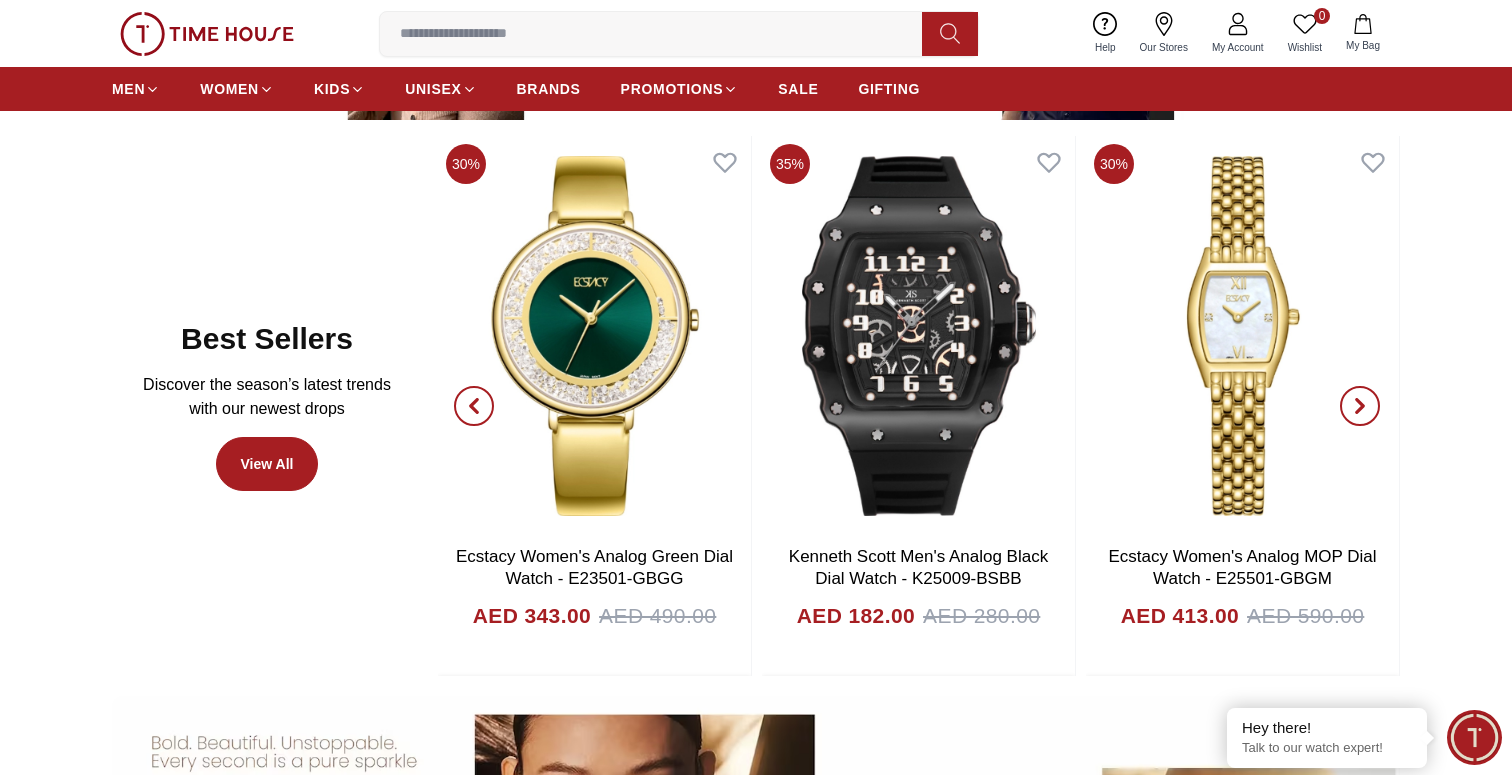 click at bounding box center (474, 406) 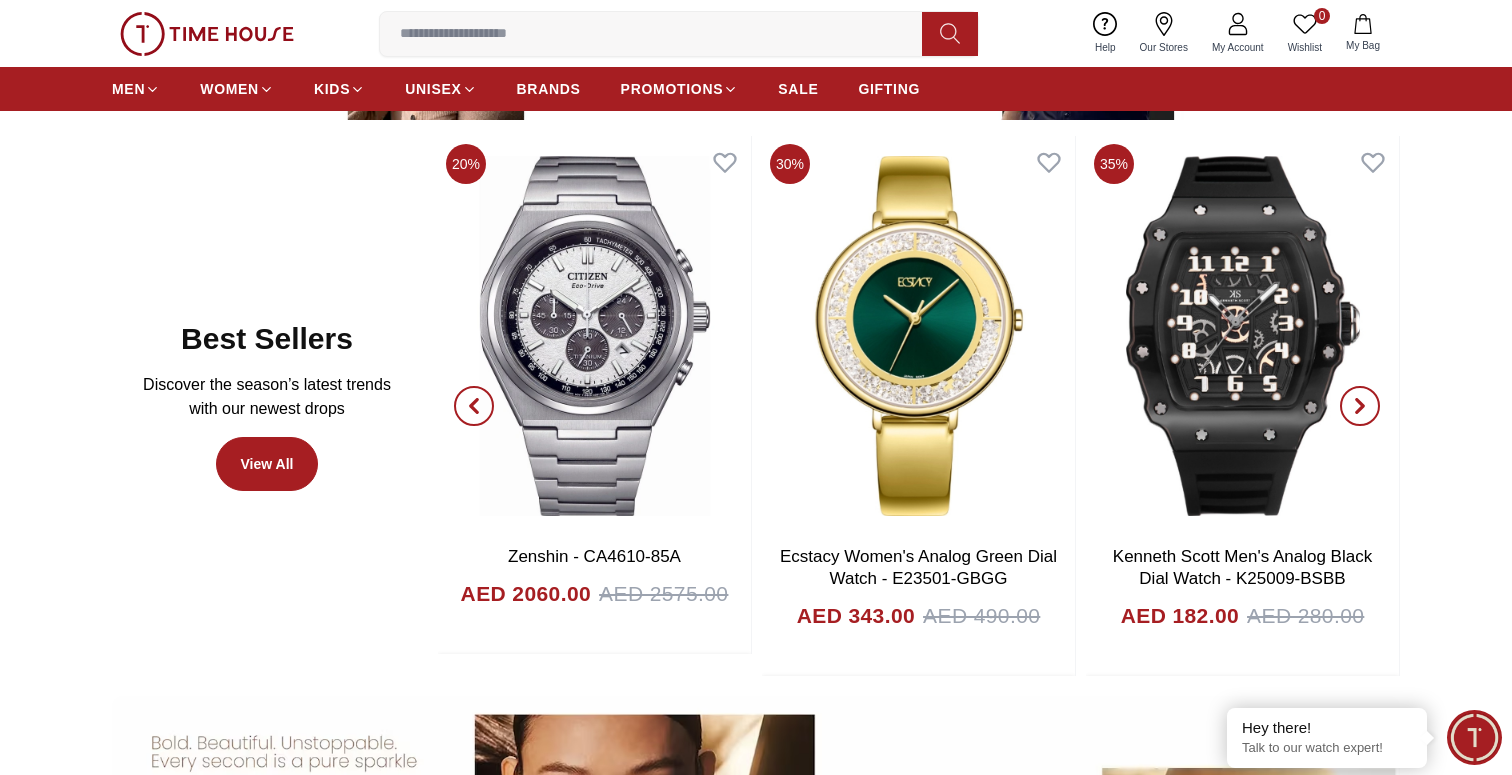 click at bounding box center (474, 406) 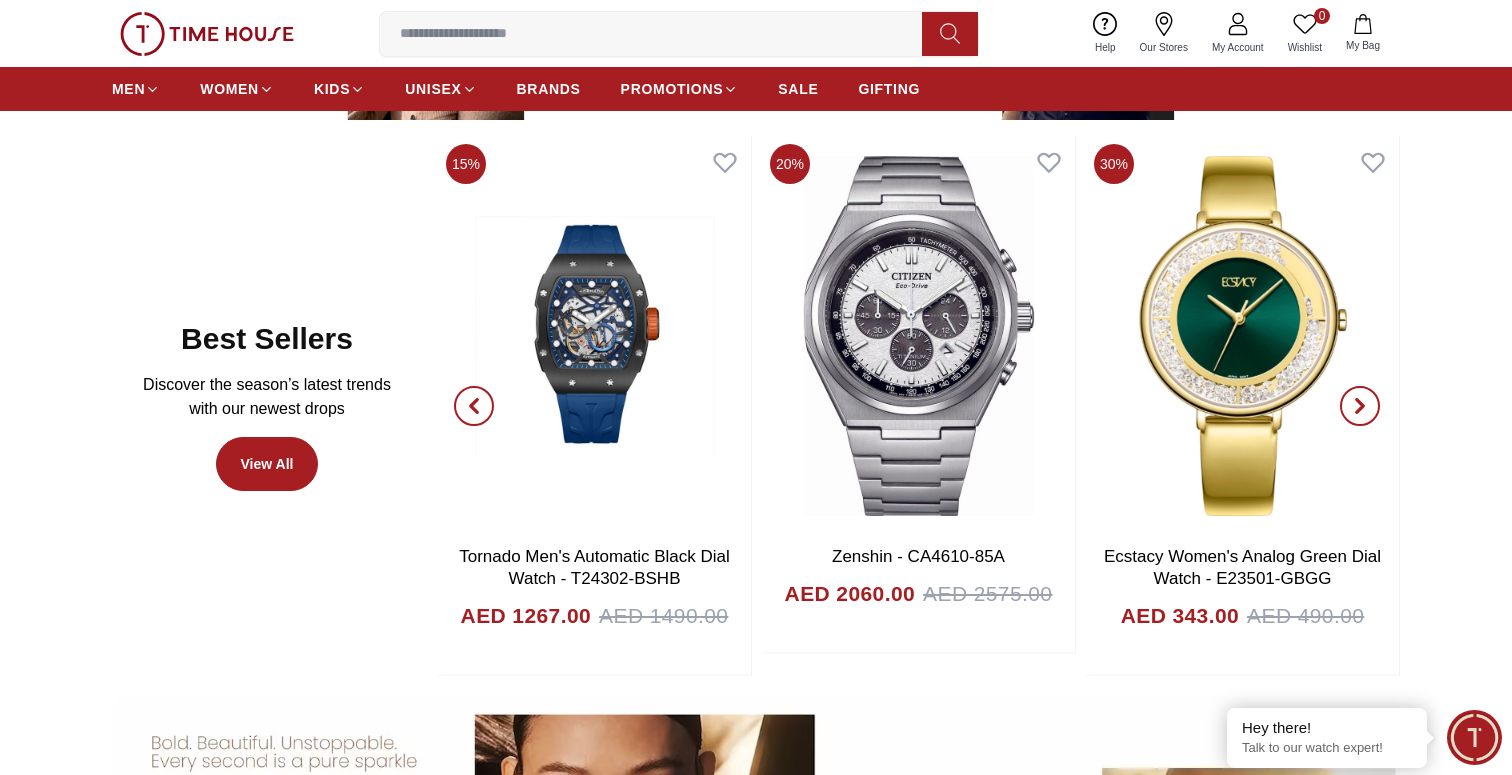 click at bounding box center (474, 406) 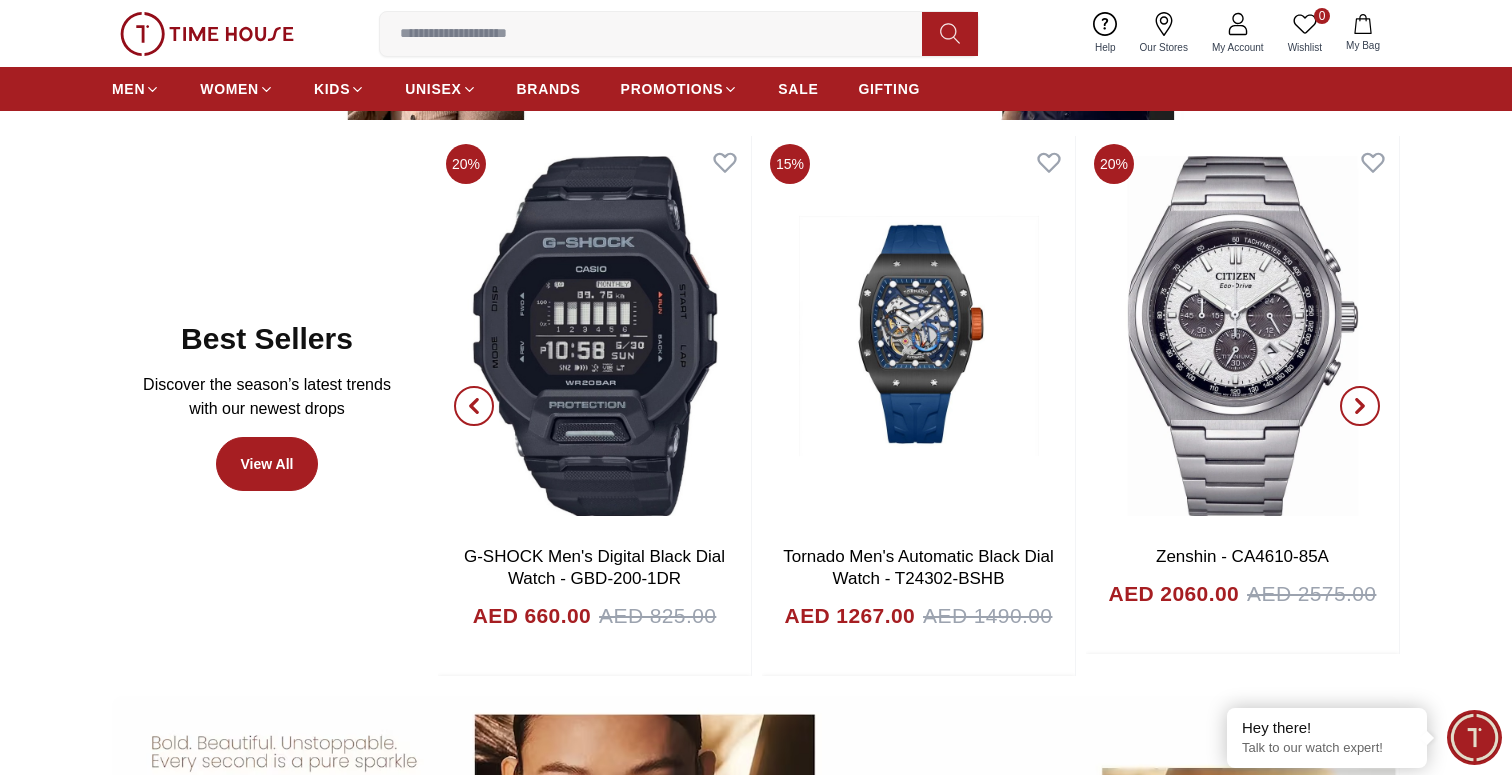 click at bounding box center [474, 406] 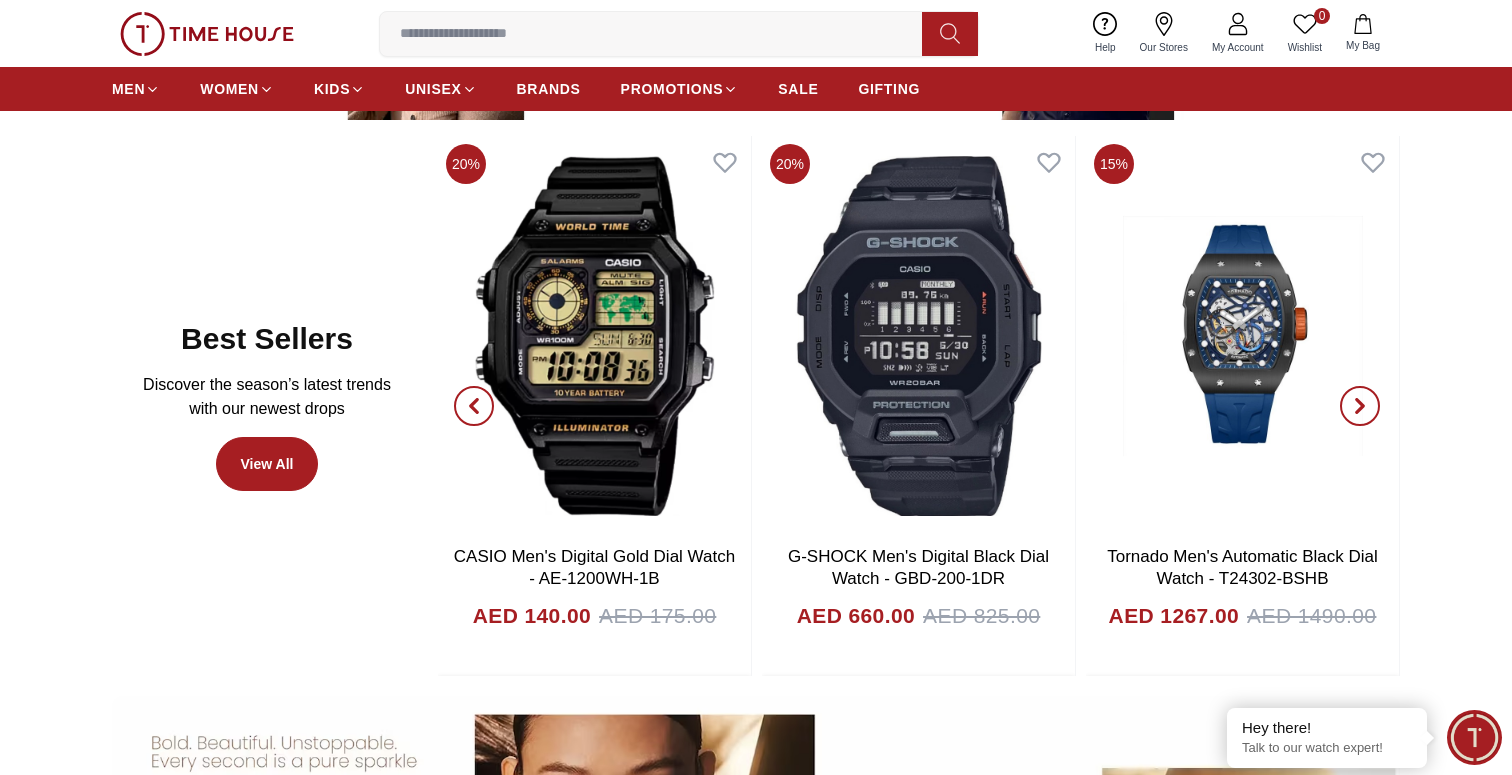 click at bounding box center [474, 406] 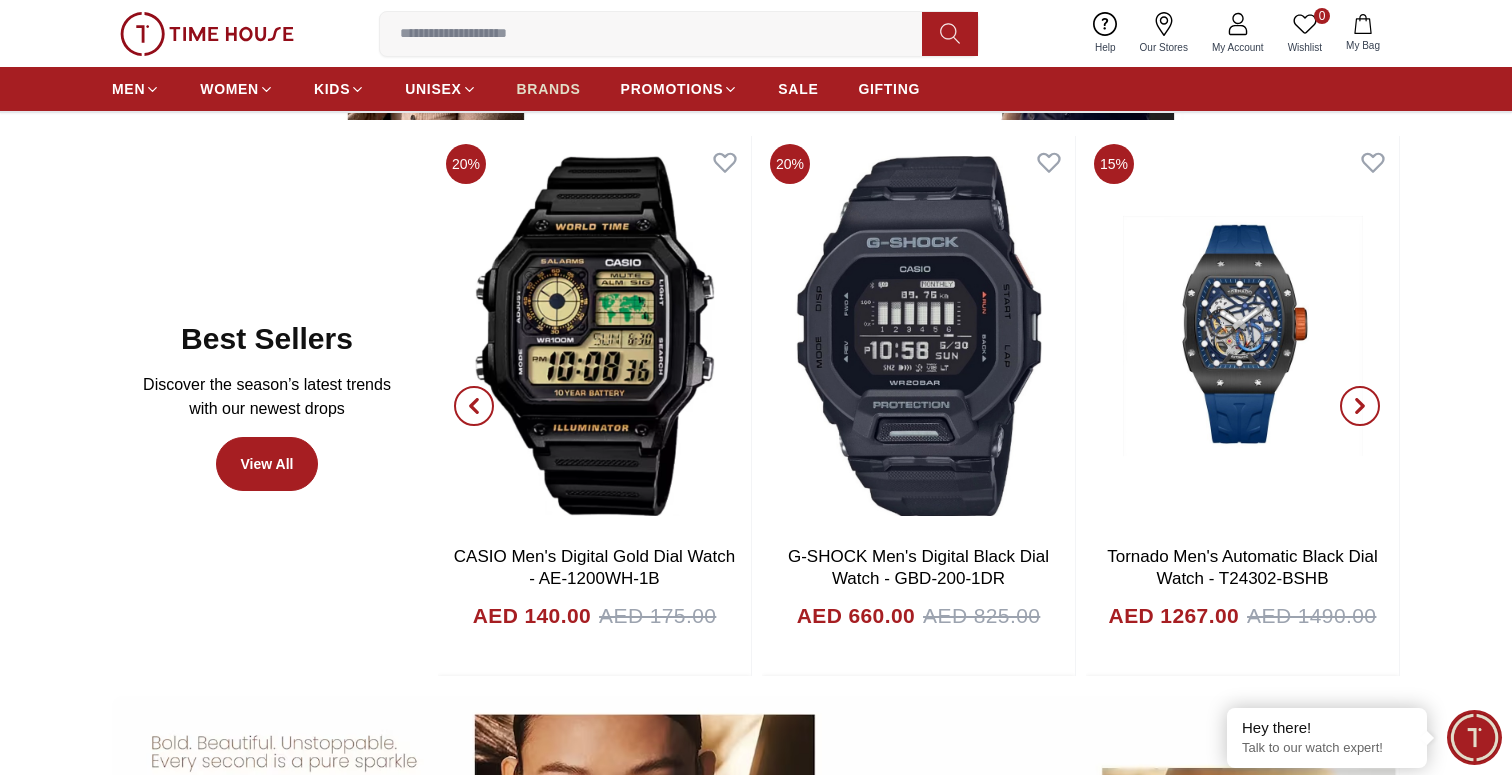 click on "BRANDS" at bounding box center [549, 89] 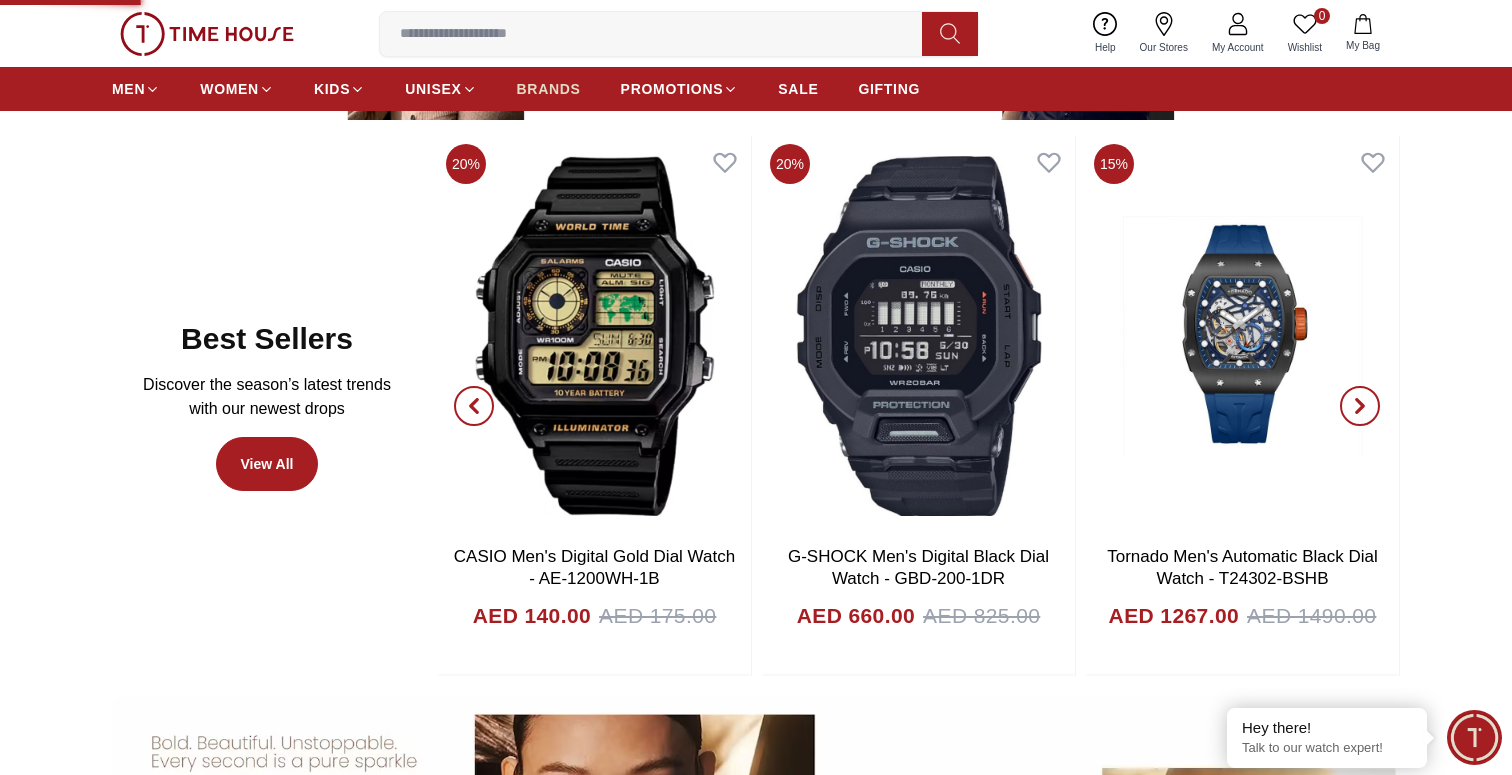 scroll, scrollTop: 0, scrollLeft: 0, axis: both 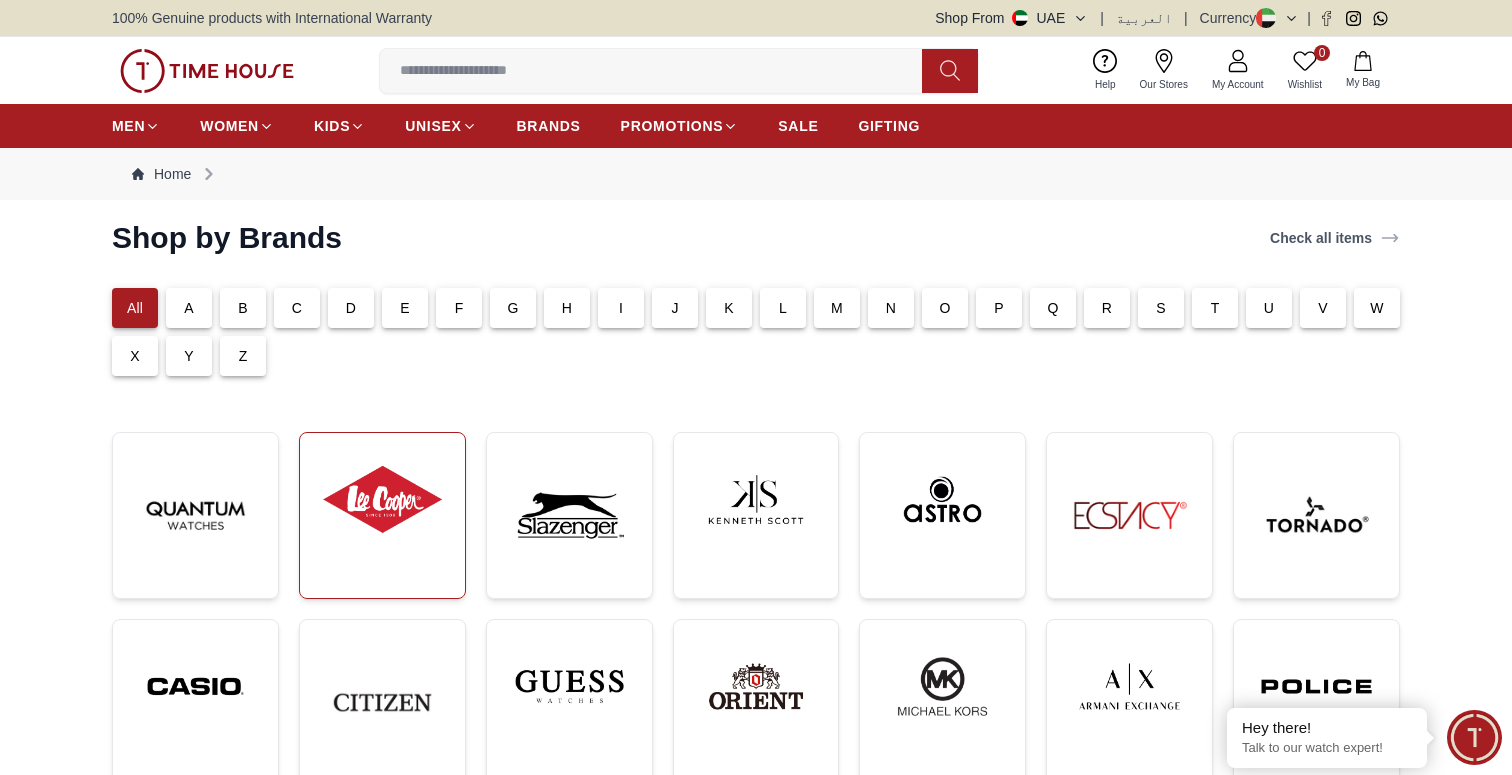 click at bounding box center [382, 499] 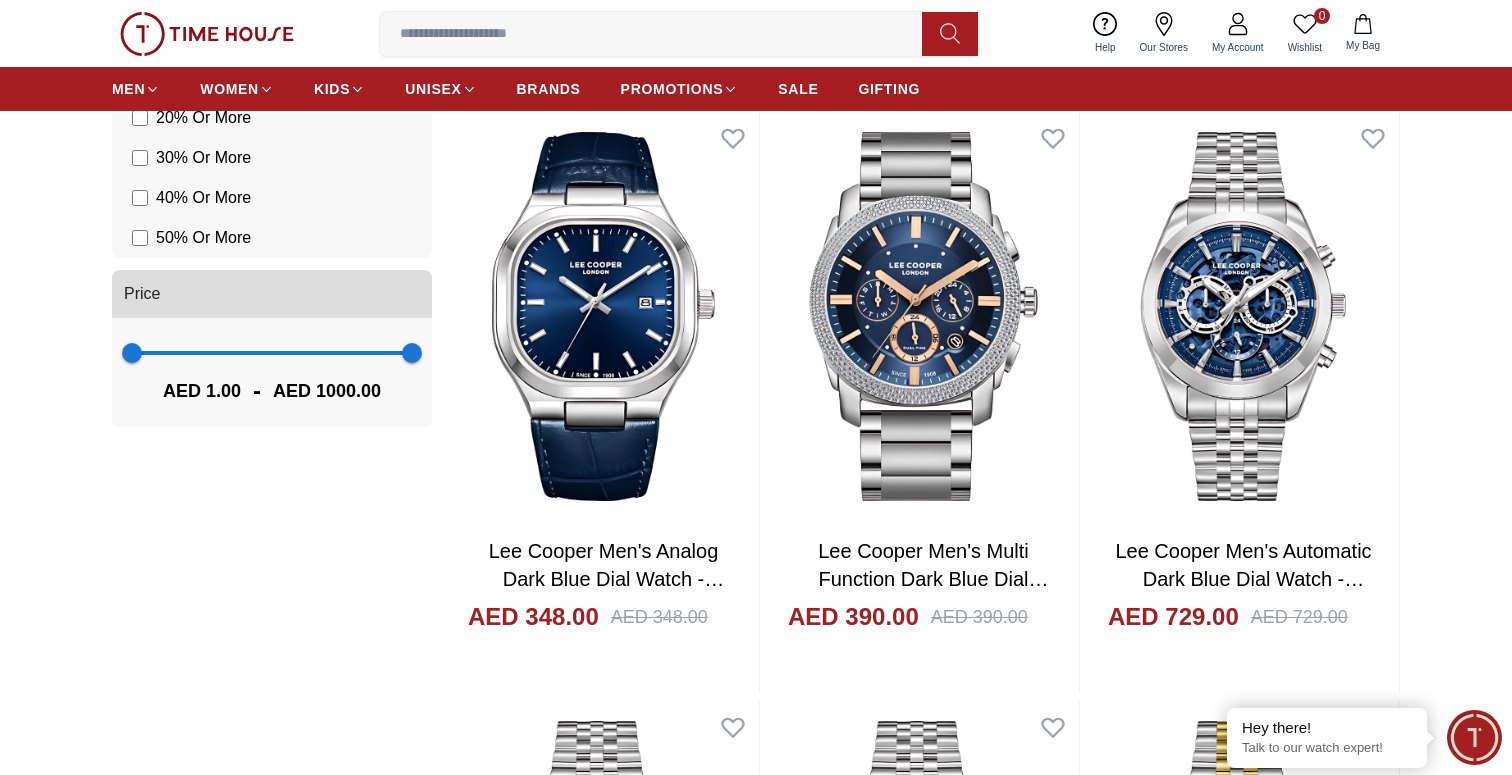 scroll, scrollTop: 2160, scrollLeft: 0, axis: vertical 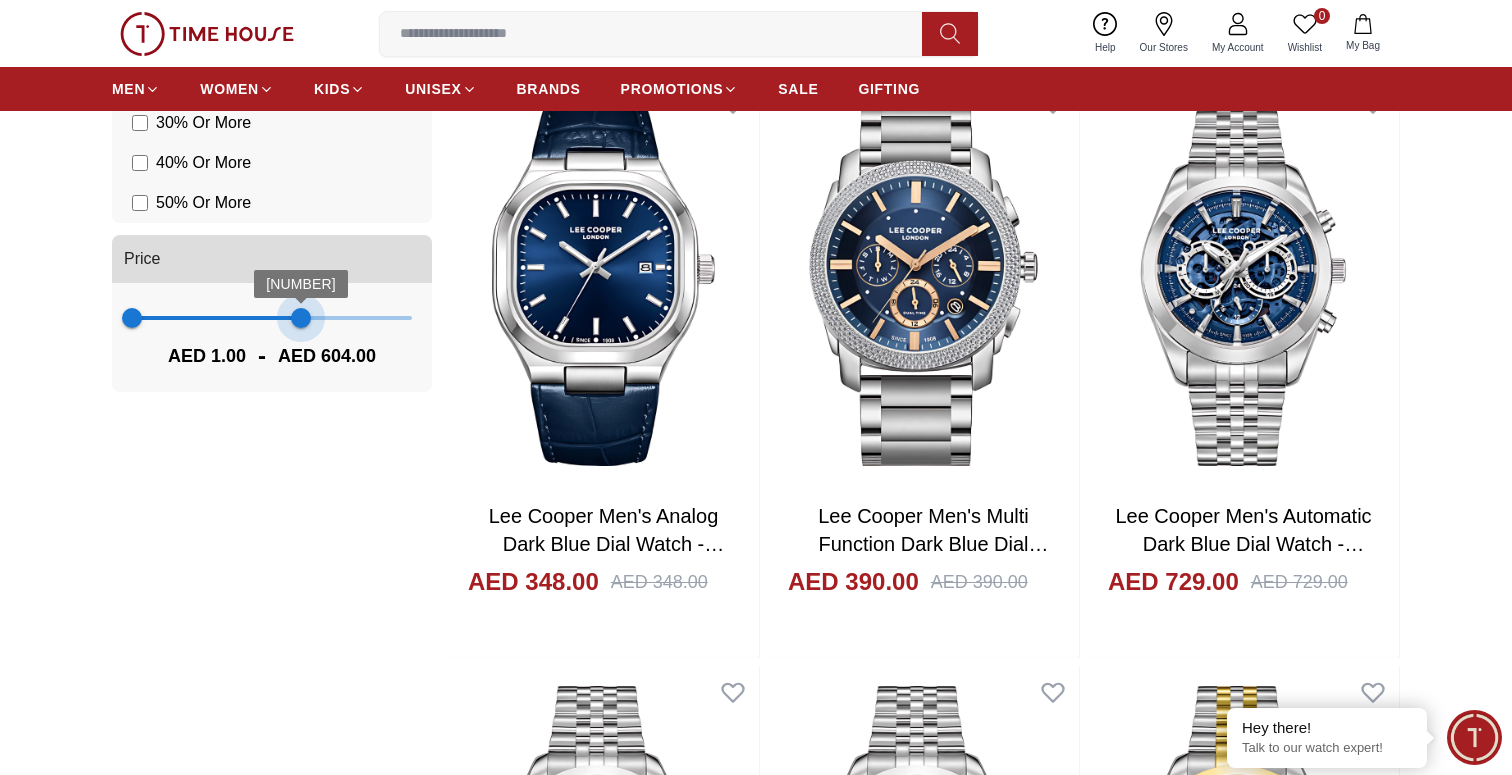 click on "[NUMBER] [NUMBER]" at bounding box center [272, 318] 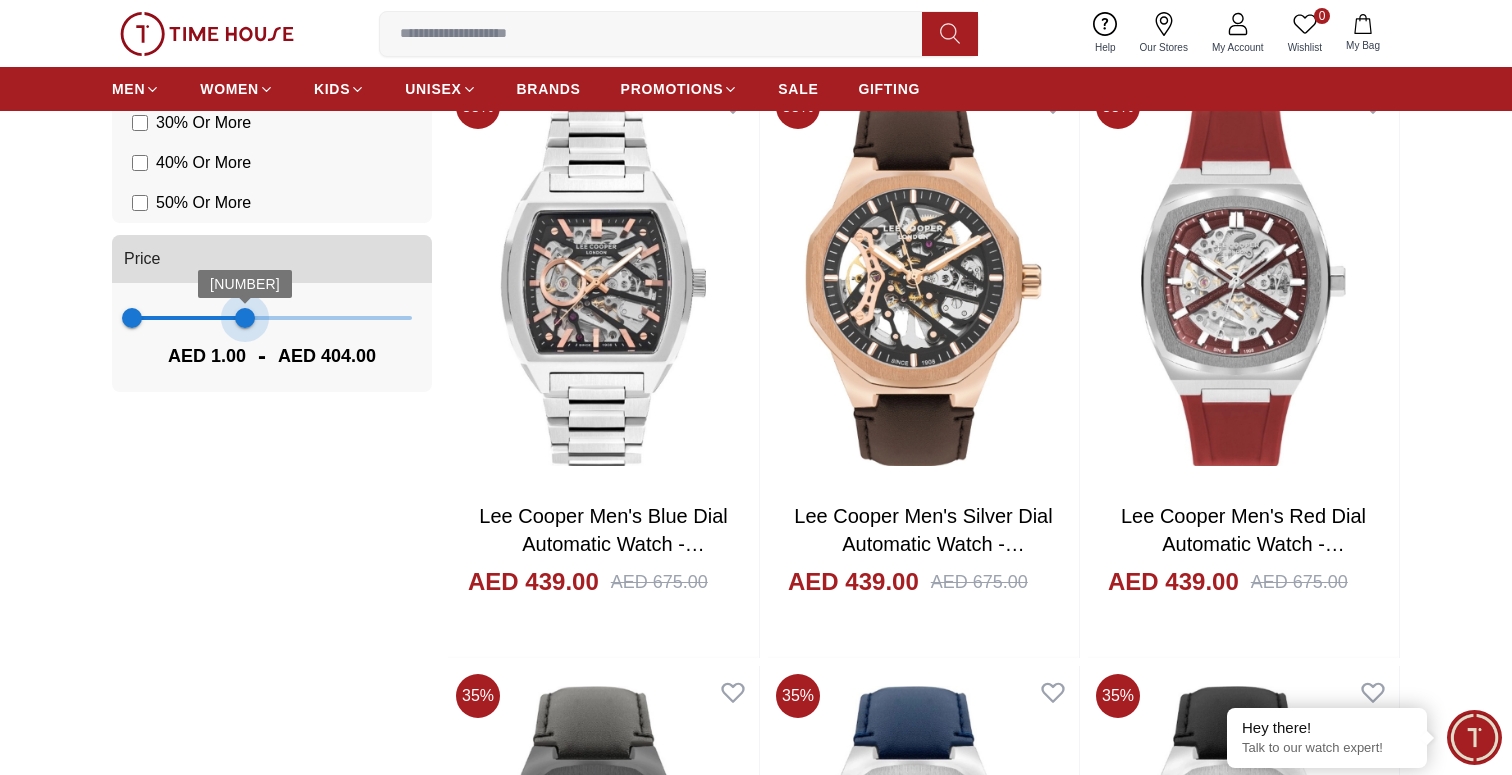 click on "[NUMBER] [NUMBER]" at bounding box center (272, 318) 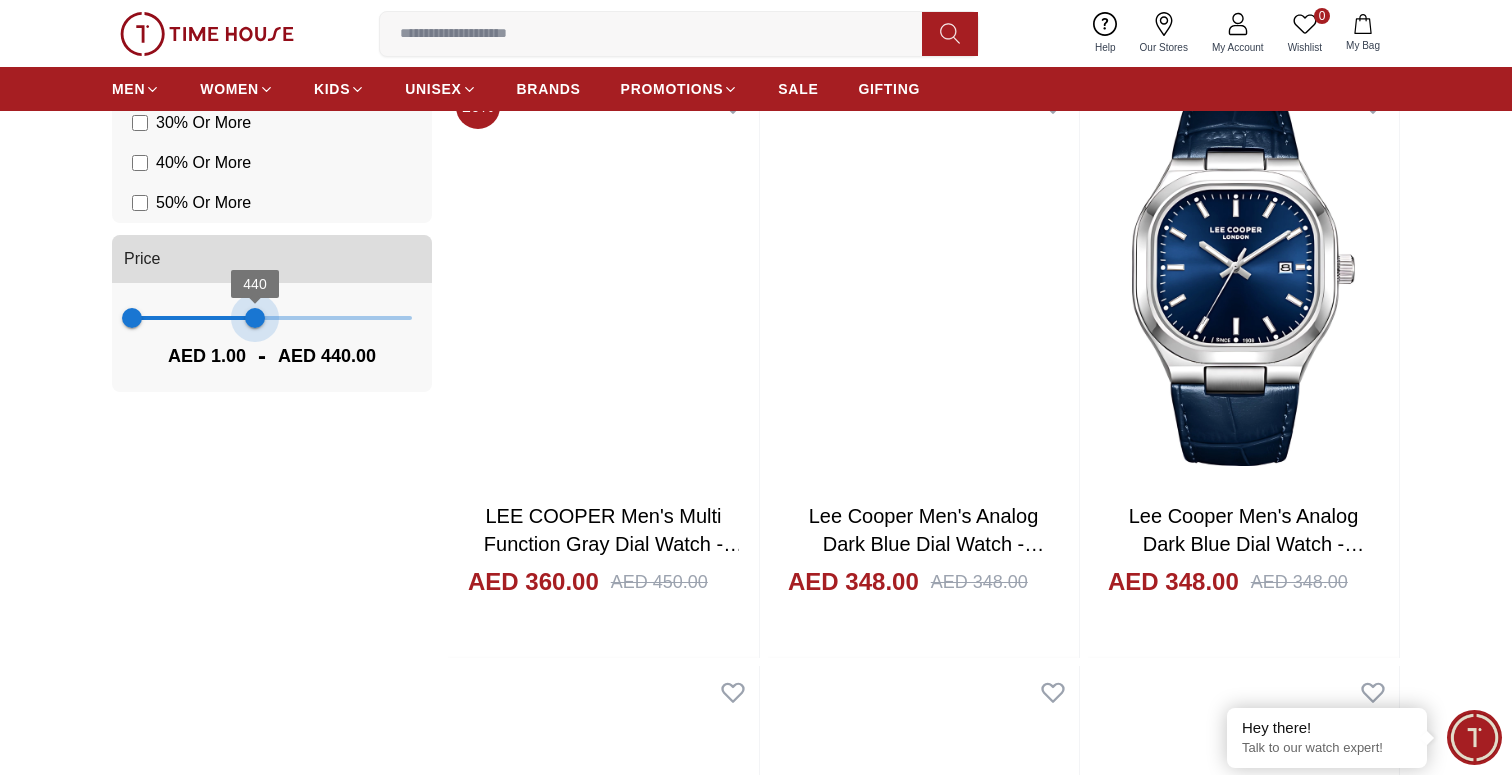 click on "440" at bounding box center (255, 318) 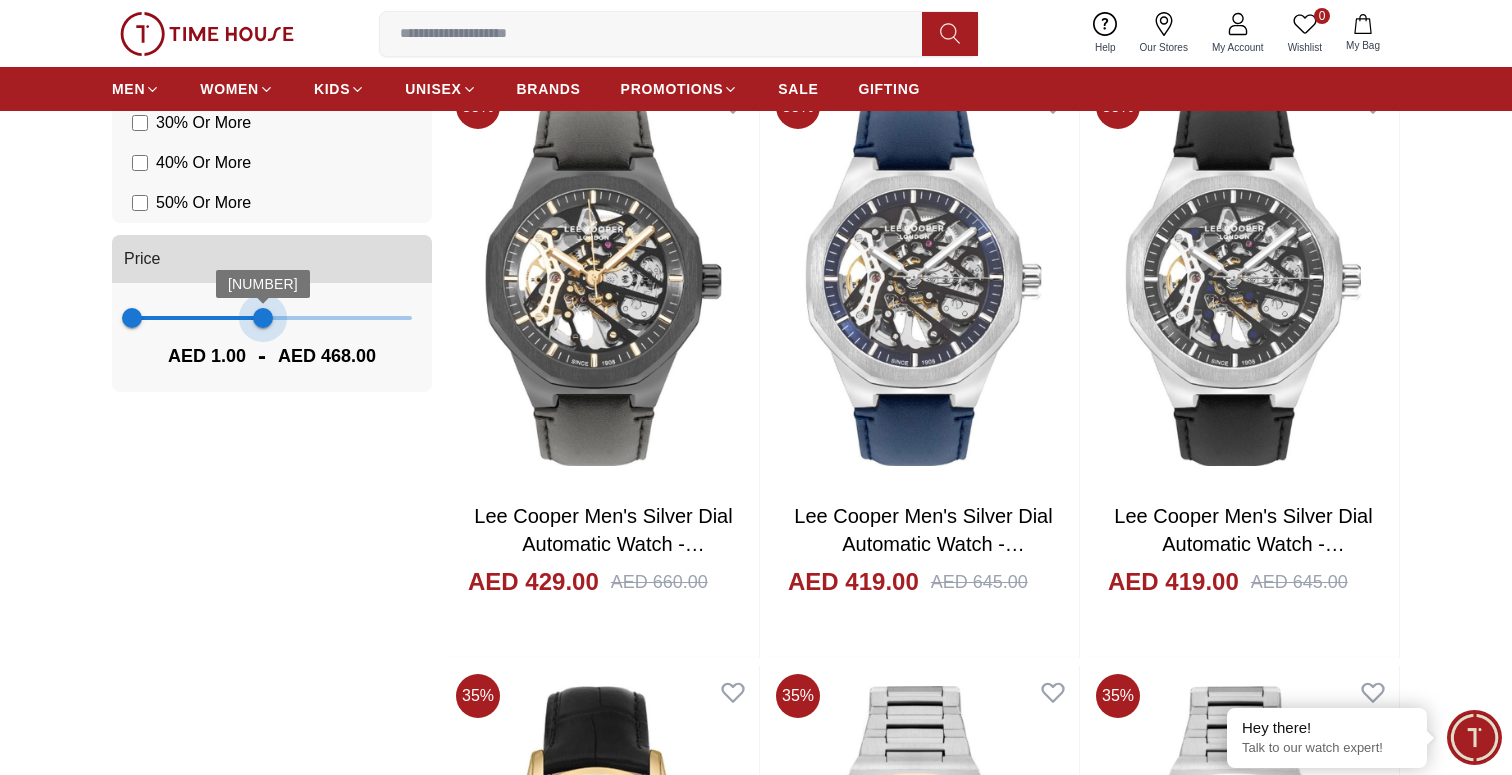 click on "[NUMBER]" at bounding box center [263, 318] 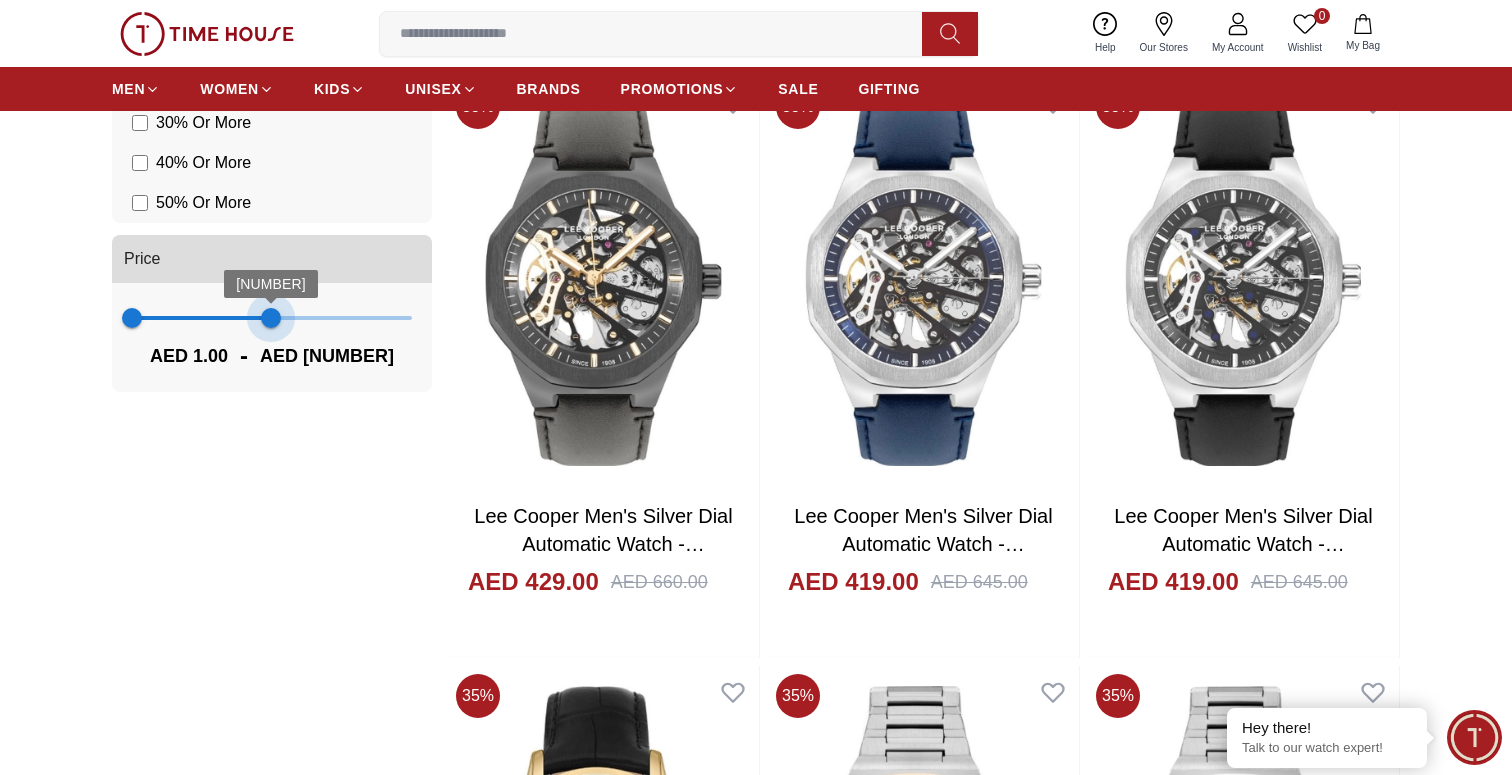 click on "[NUMBER]" at bounding box center (271, 318) 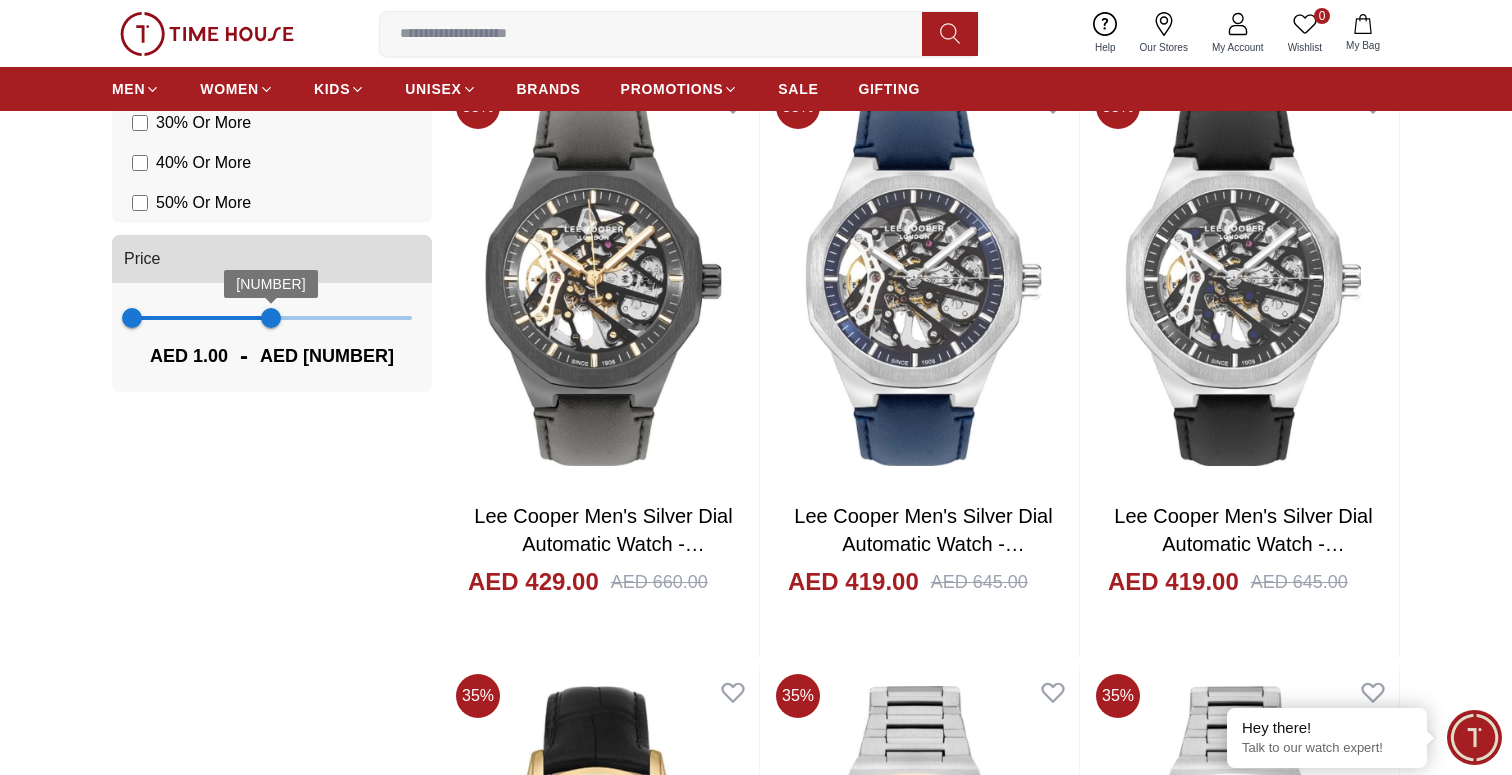 click on "[NUMBER]" at bounding box center [271, 318] 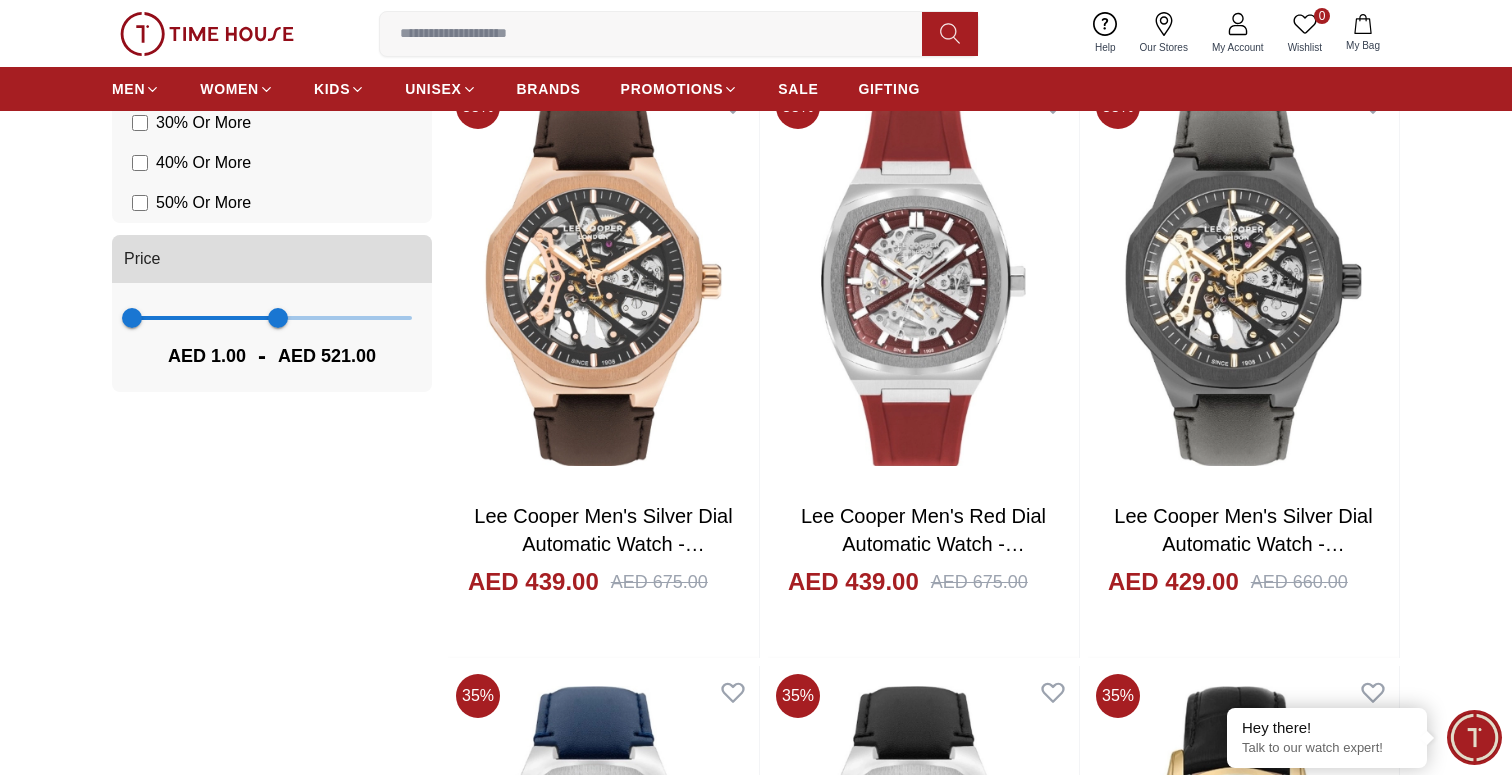 type on "***" 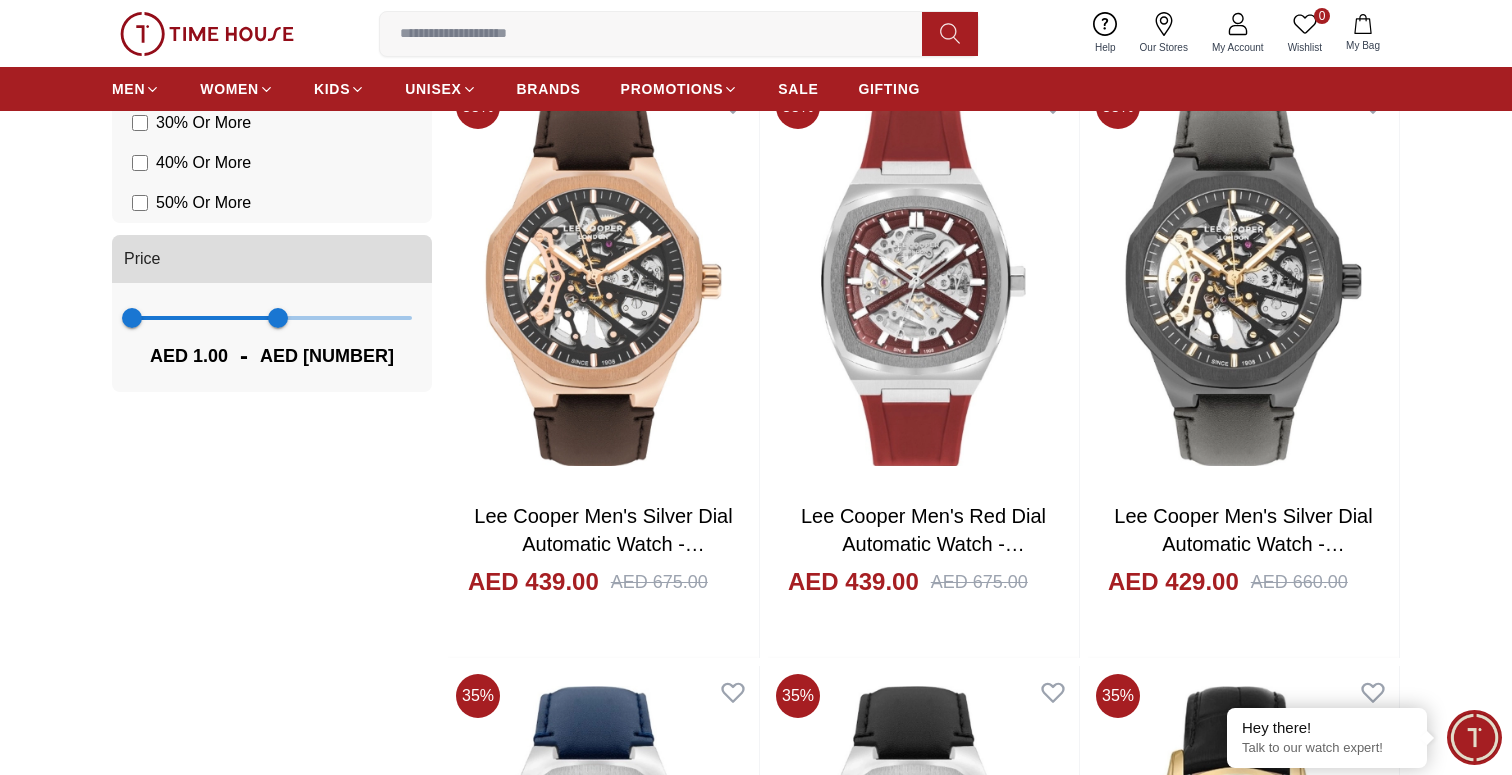 click on "Filter By Clear Color Black Green Blue Red Dark Blue Silver Silver / Black Rose Gold Grey White Mop Silver / Silver Dark Blue / Silver Silver / Gold Silver / Rose Gold Black / Black Yellow Brown White Mop / Silver Blue / Rose Gold Pink Green /Silver Purple Silver Silver Silver / Blue Bridge Width [NUMBER] mm [NUMBER] mm [NUMBER] mm -[NUMBER] mm [NUMBER] mm [NUMBER] mm [NUMBER] mm [NUMBER] mm [NUMBER] mm [NUMBER] mm -[NUMBER] mm [NUMBER] mm [NUMBER] mm Temple Length [NUMBER] mm [NUMBER] mm [NUMBER] mm [NUMBER] mm -[NUMBER] mm [NUMBER] mm [NUMBER] mm [NUMBER] mm [NUMBER] mm [NUMBER] mm [NUMBER] mm [NUMBER] mm -[NUMBER] mm [NUMBER] mm [NUMBER] mm [NUMBER] mm [NUMBER] mm [NUMBER] mm [NUMBER] mm Case Diameter(Mm) [NUMBER] [NUMBER] [NUMBER] [NUMBER] [NUMBER] [NUMBER] [NUMBER] [NUMBER] [NUMBER] [NUMBER] [NUMBER] [NUMBER] [NUMBER] [NUMBER] [NUMBER] [NUMBER] [NUMBER] [NUMBER] [NUMBER] [NUMBER] [NUMBER] [NUMBER] [NUMBER] [NUMBER] [NUMBER] [NUMBER] [NUMBER] Lens Width [NUMBER] mm [NUMBER] mm [NUMBER] mm [NUMBER] mm [NUMBER] mm [NUMBER] mm [NUMBER] mm [NUMBER] mm [NUMBER] mm [NUMBER] mm [NUMBER] mm [NUMBER] mm [NUMBER] mm [NUMBER] mm [NUMBER] mm [NUMBER] mm [NUMBER] mm Dial Color Black Silver Grey Dark Blue+Gold White Black with Gold Markings Yellow Dark Green Pink Beige Red Blue+Rose Gold Dark Blue+Silver Multi Color Light Brown Champagne Mother Of Pearl Purple Light Blue D.Blue BlackDial with green/Black bezel Green  Gun Blue [NUMBER]" at bounding box center (756, 946) 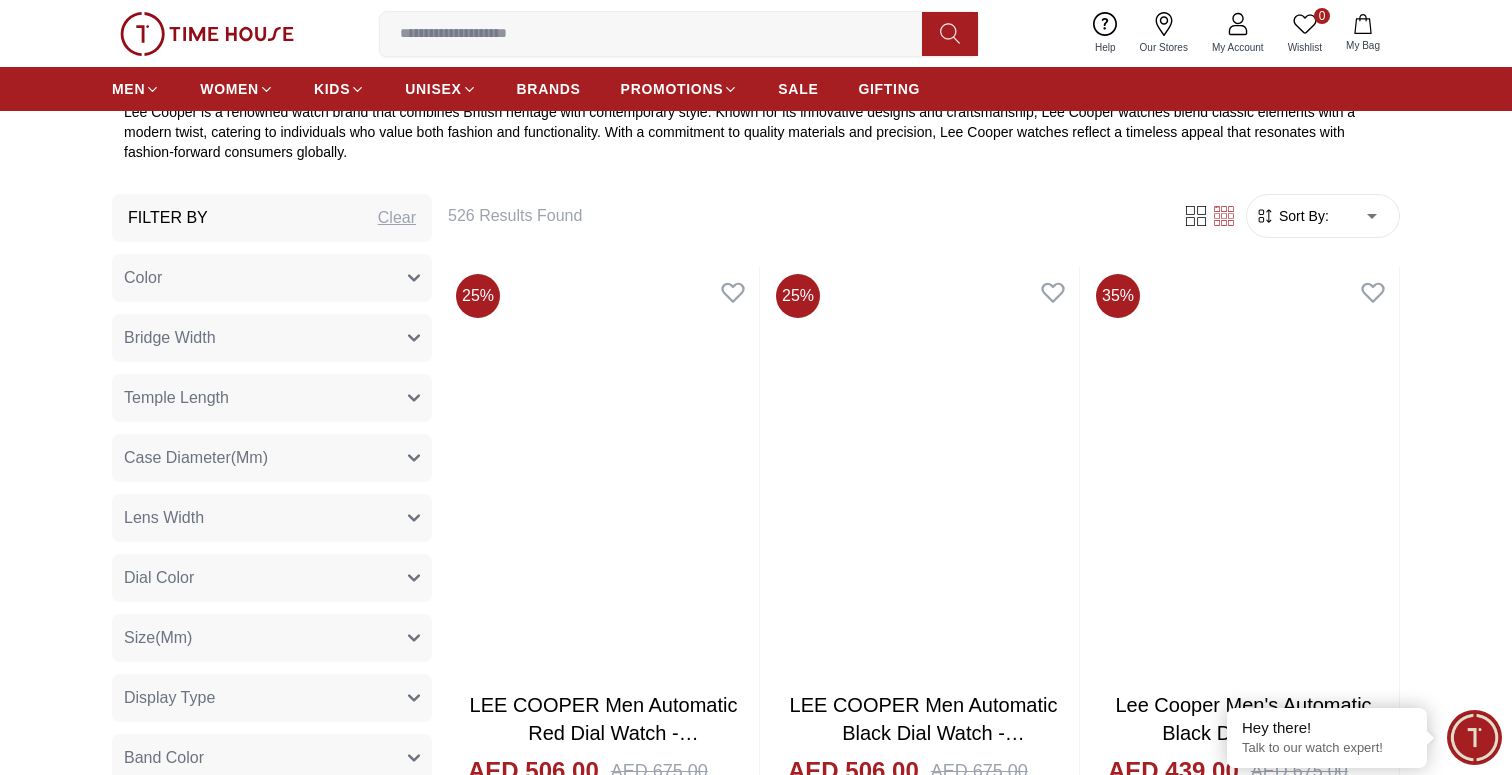 scroll, scrollTop: 800, scrollLeft: 0, axis: vertical 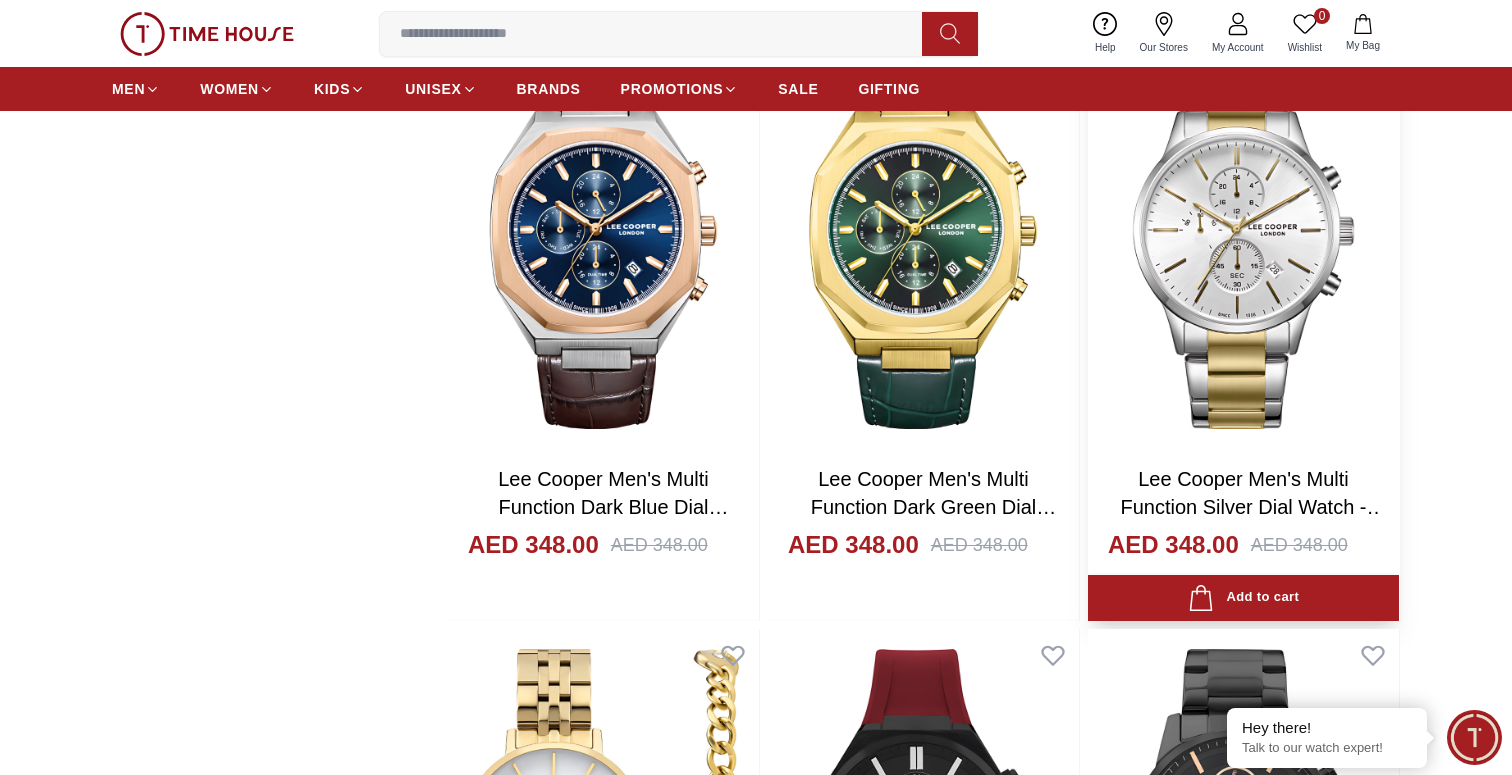 click at bounding box center (1243, 244) 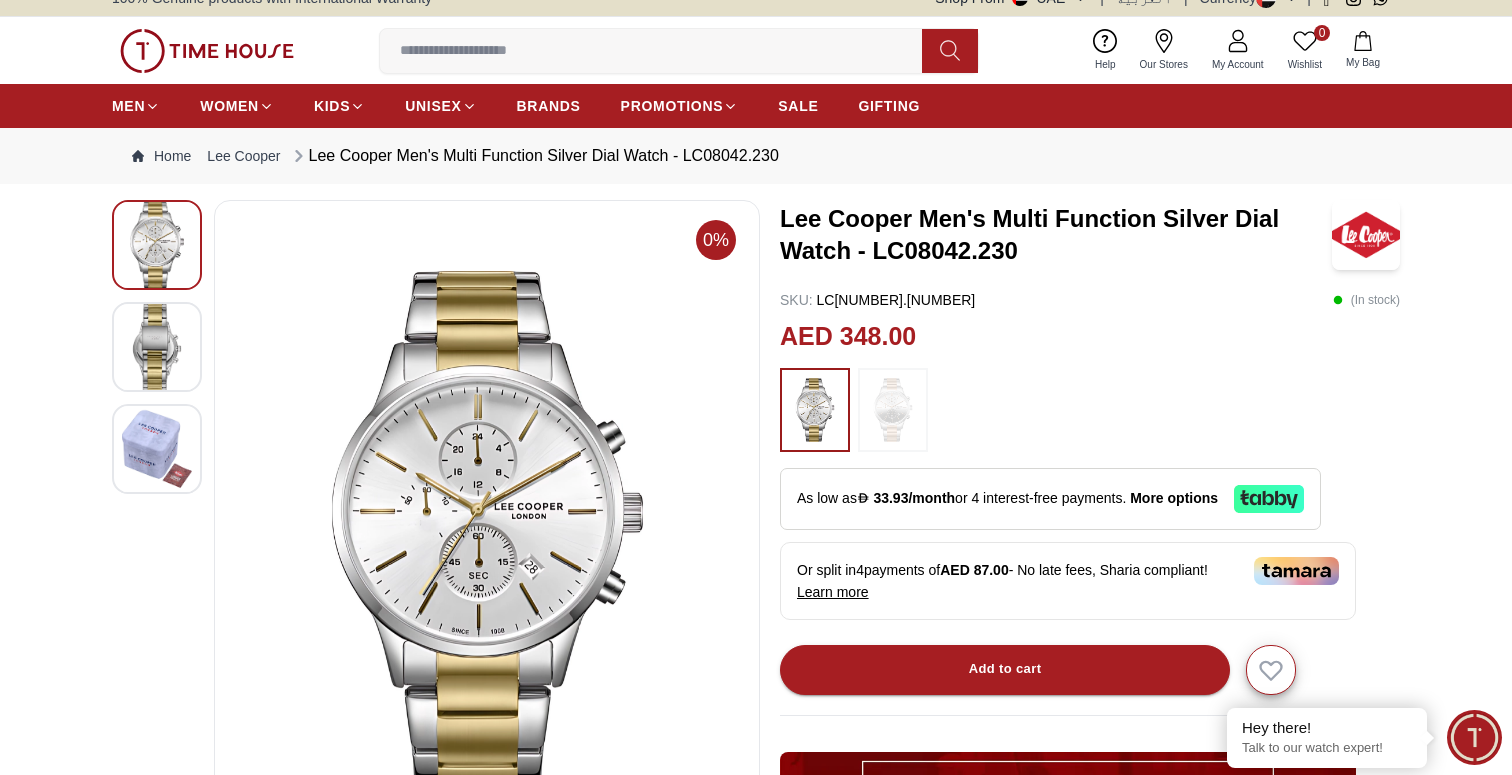 scroll, scrollTop: 0, scrollLeft: 0, axis: both 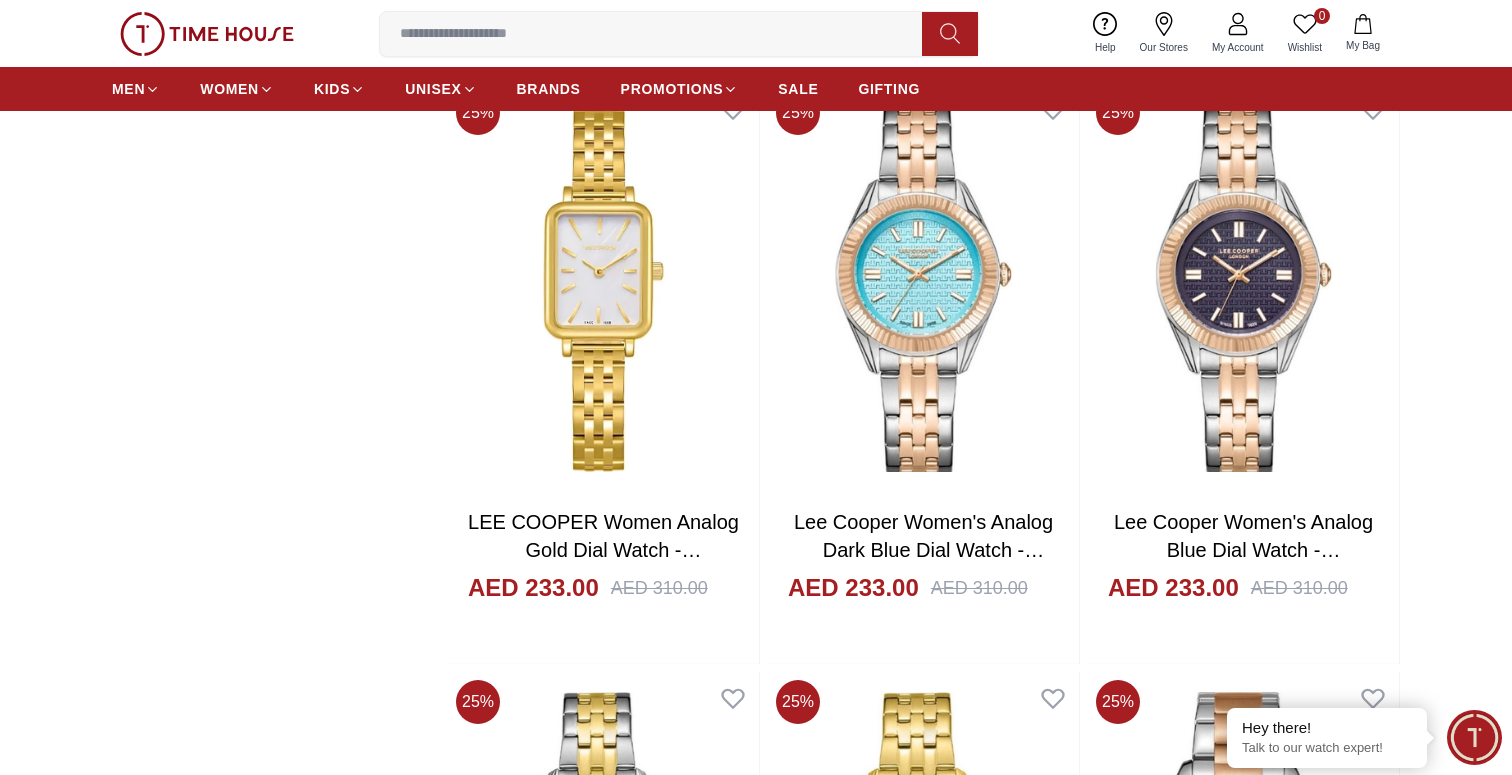click at bounding box center [659, 34] 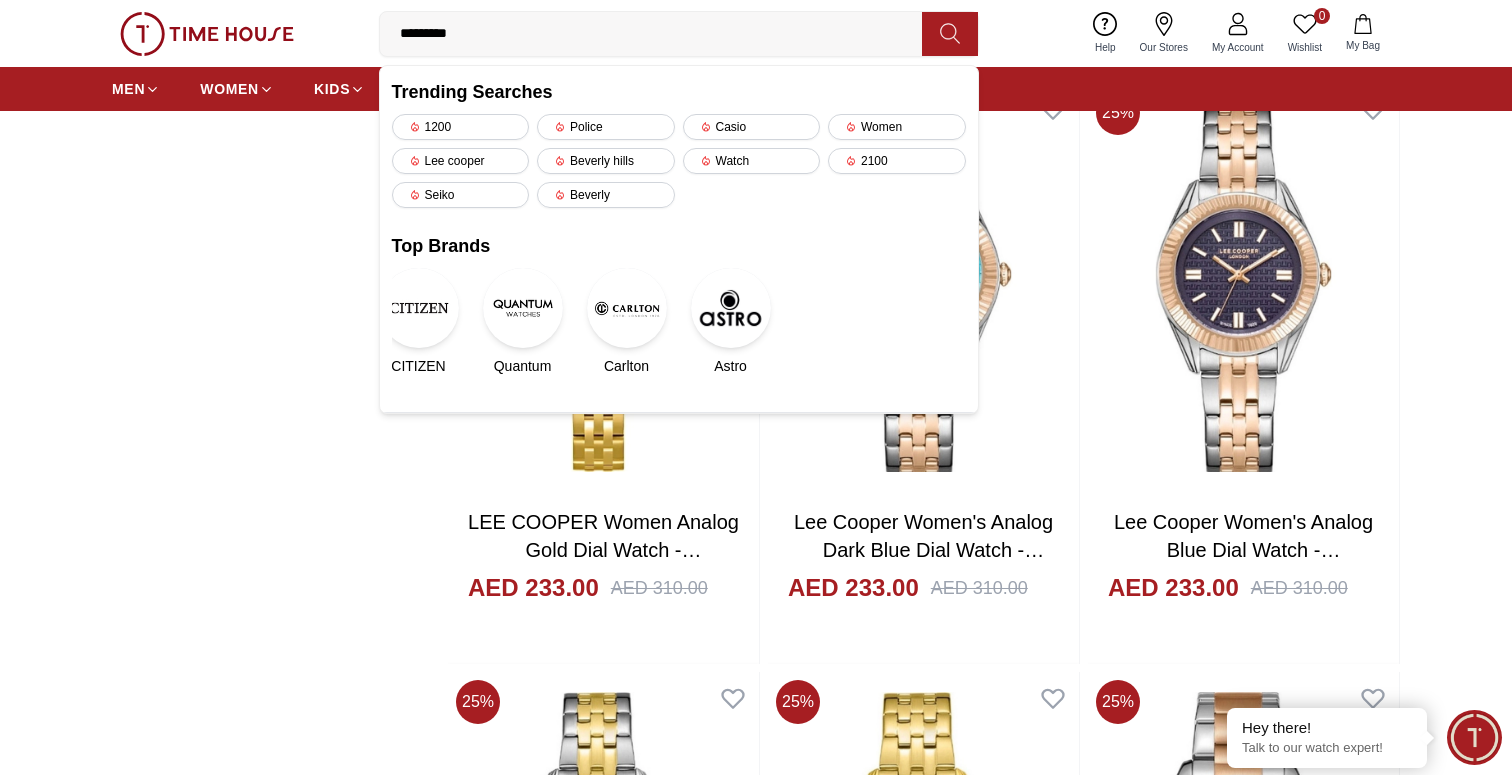 type on "**********" 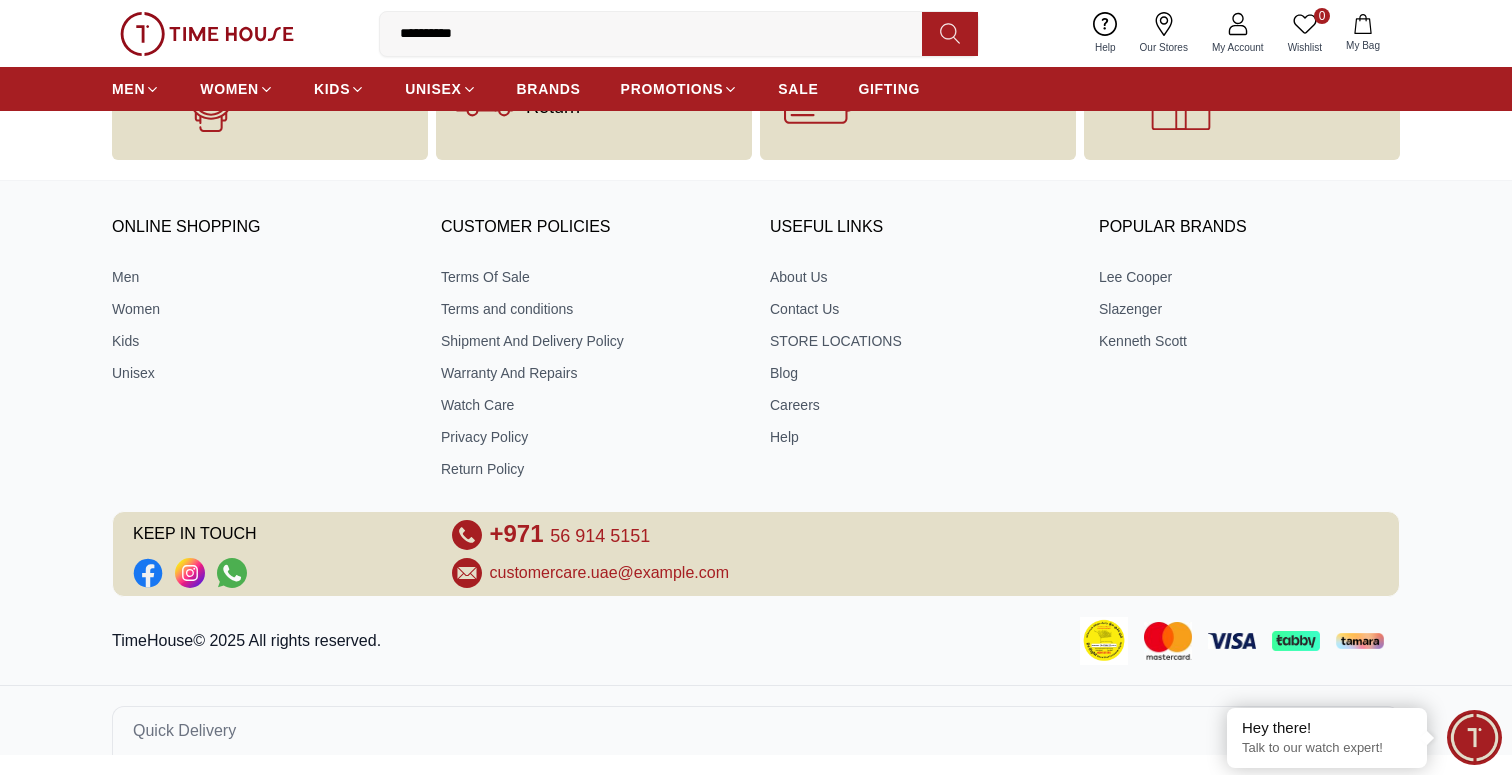 scroll, scrollTop: 0, scrollLeft: 0, axis: both 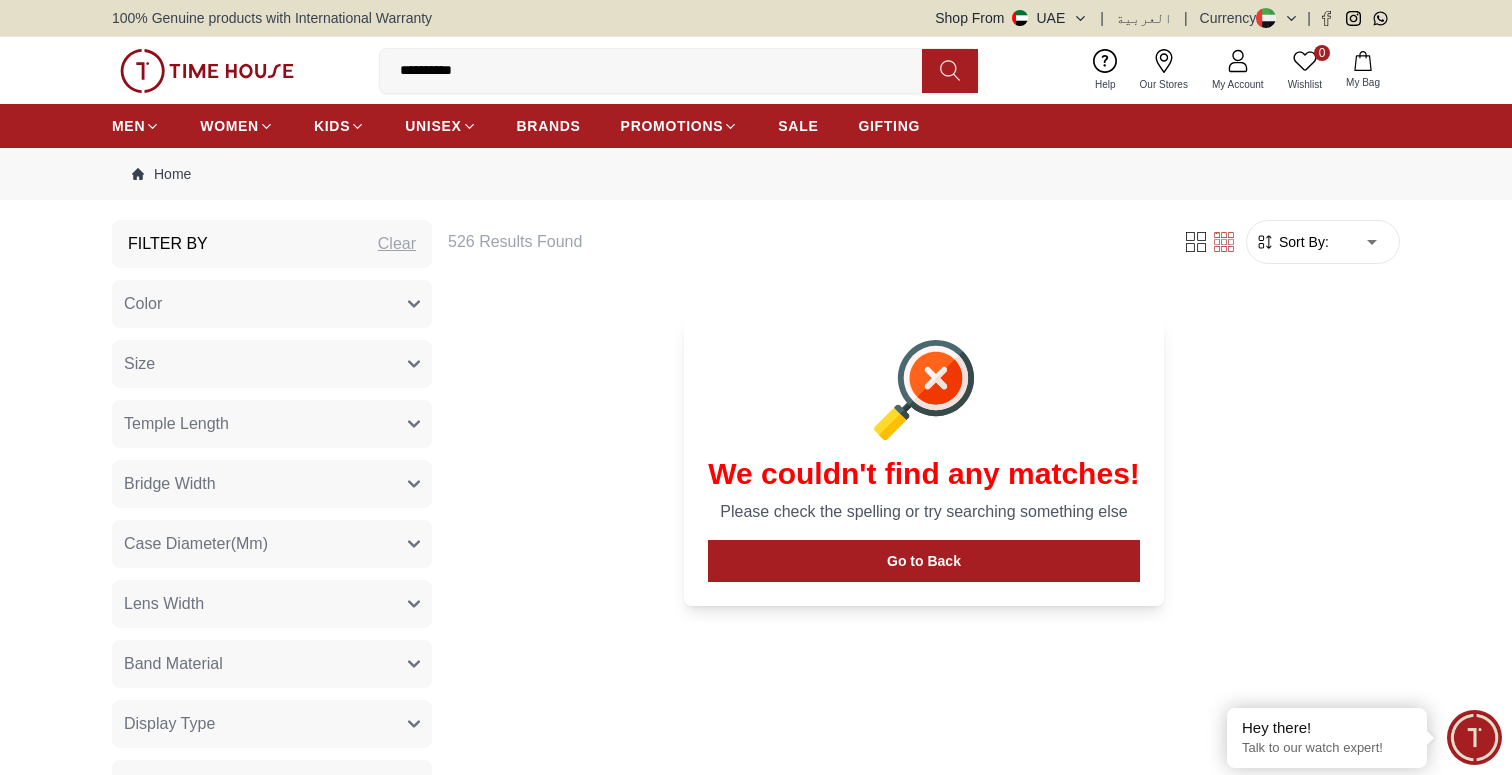 click on "**********" at bounding box center (659, 71) 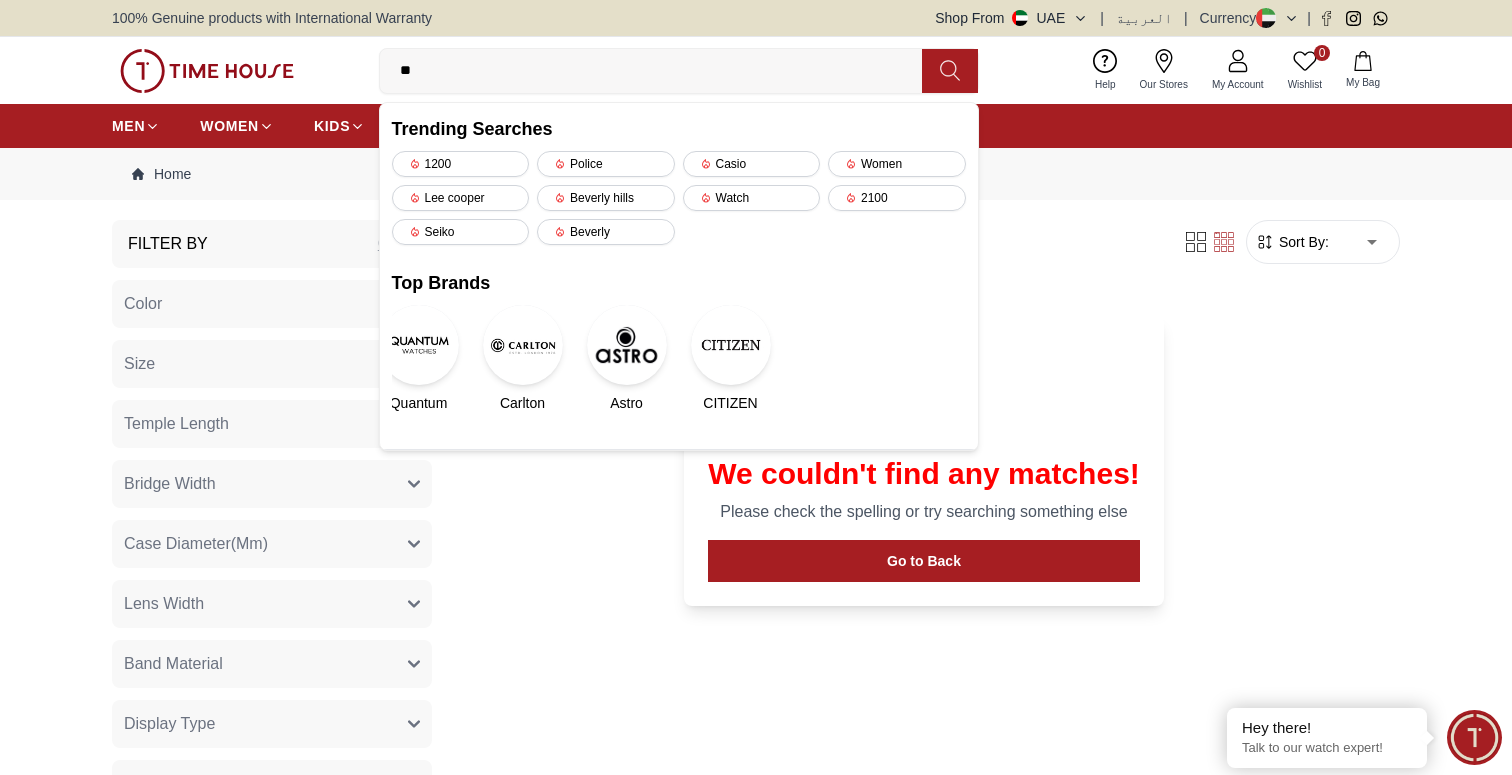 type on "*" 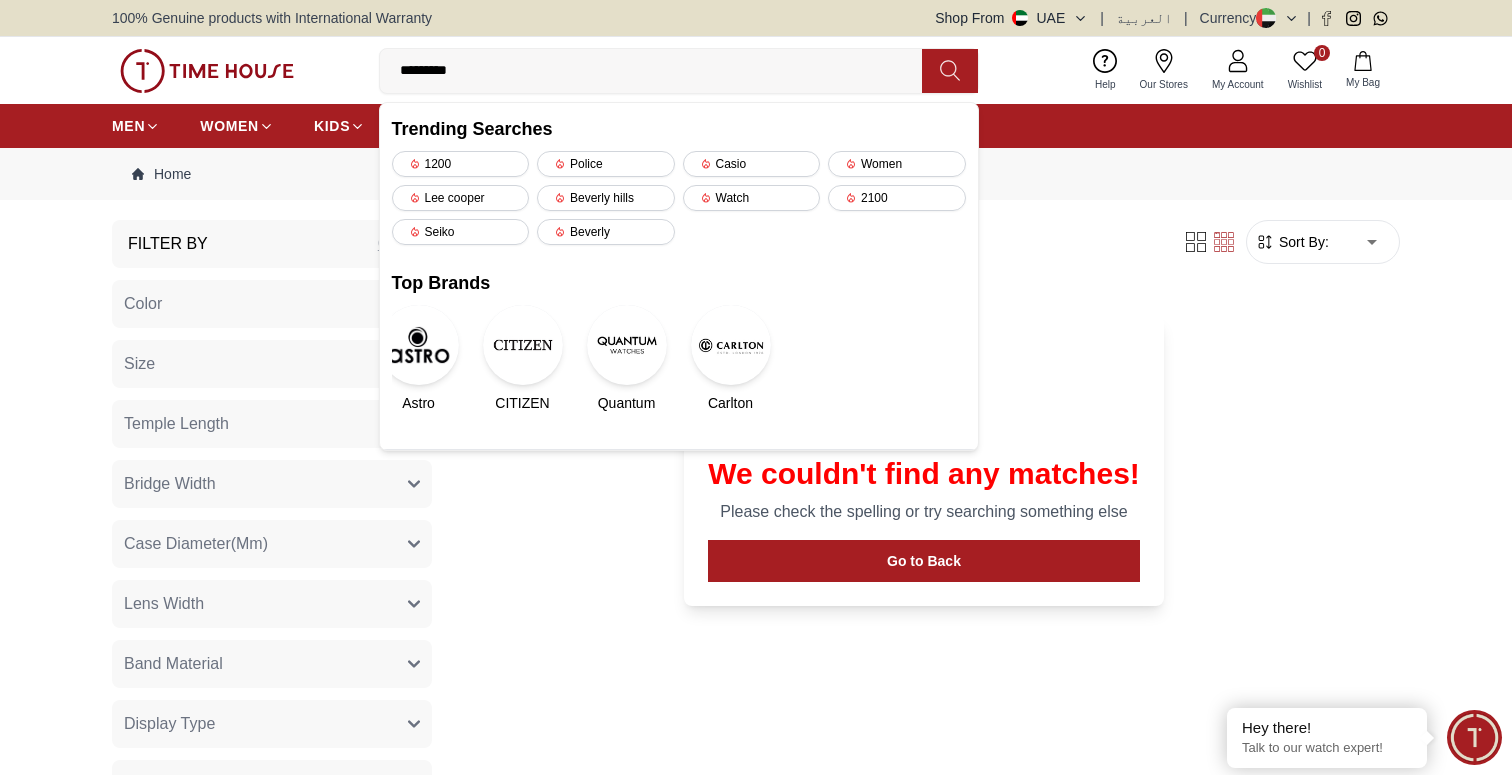 type on "**********" 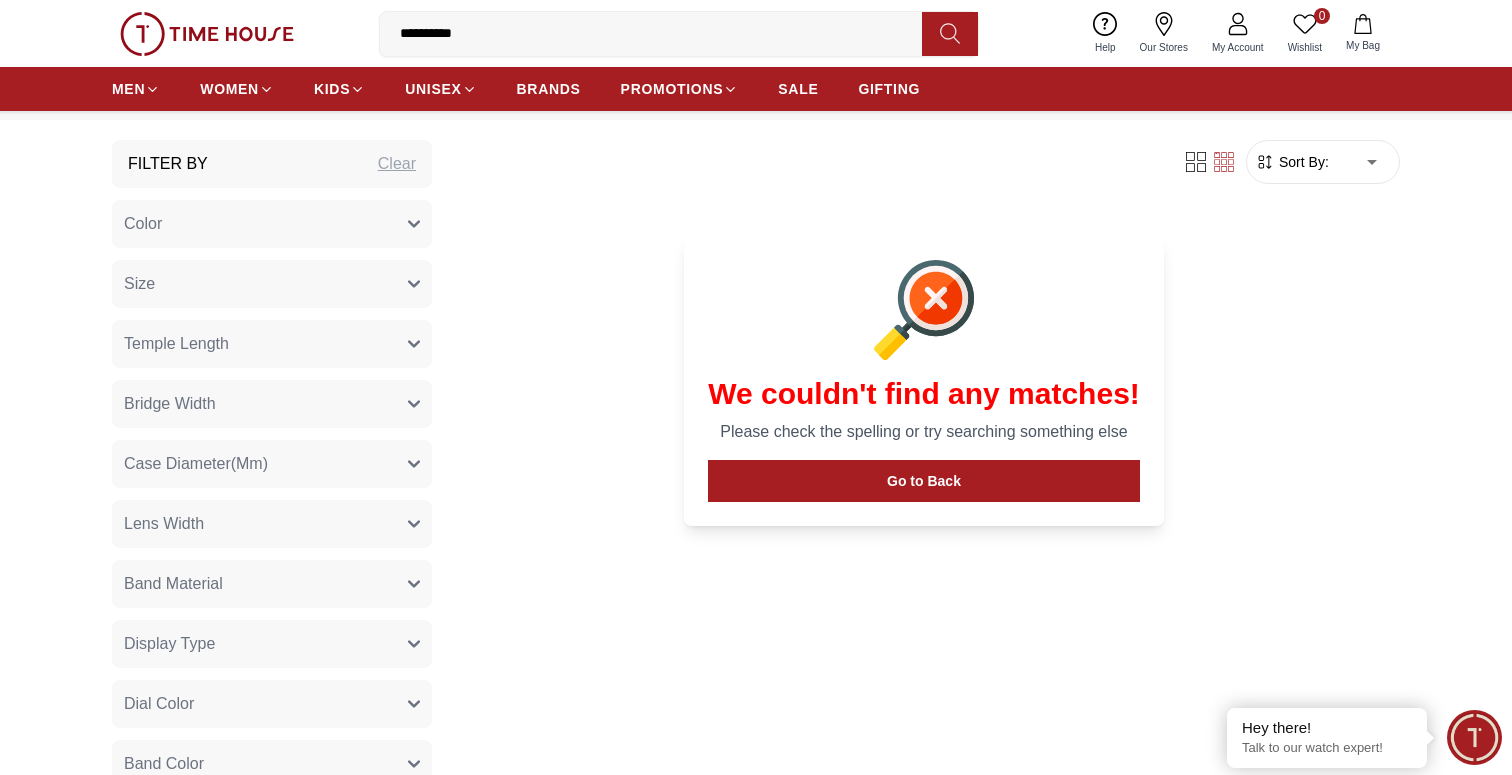 scroll, scrollTop: 80, scrollLeft: 0, axis: vertical 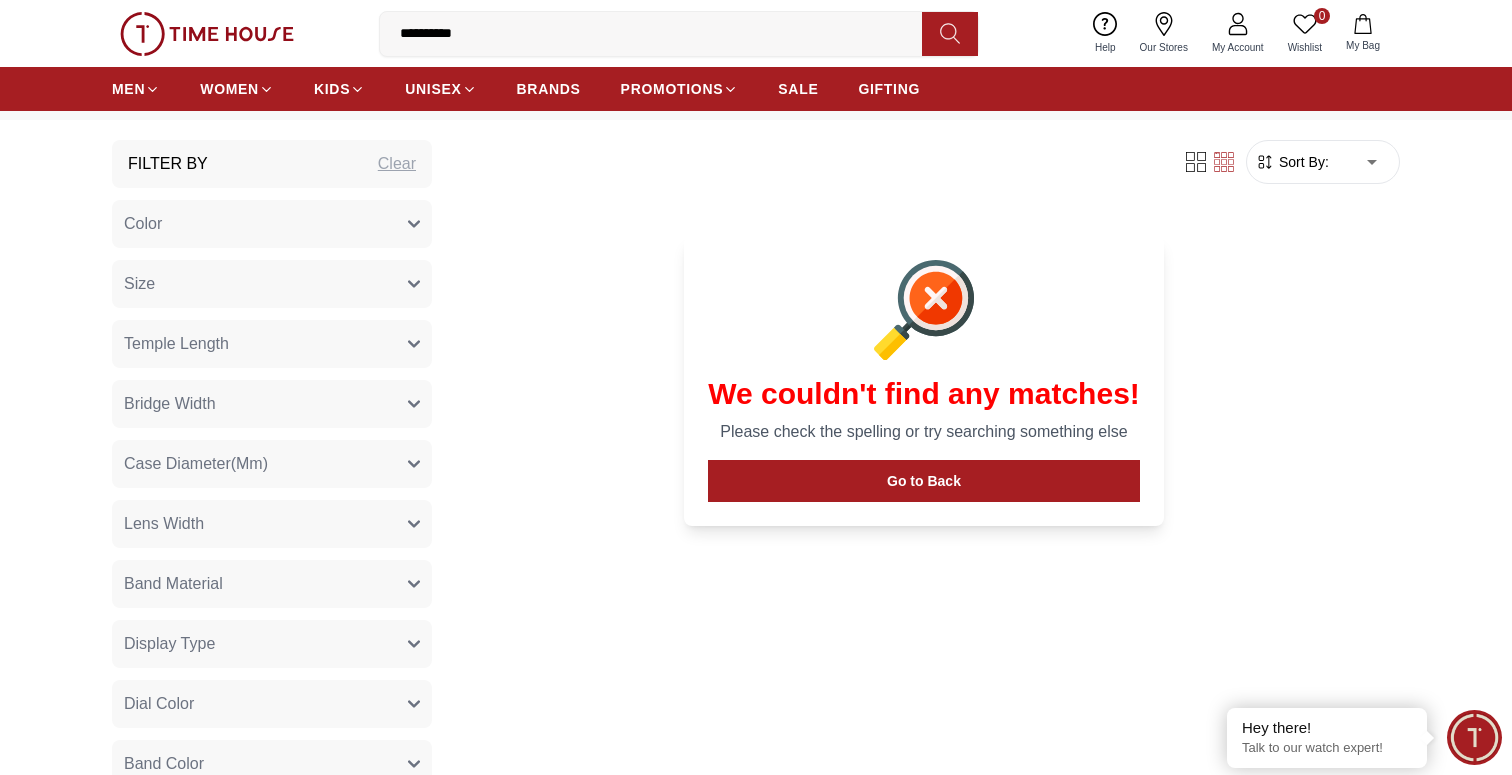 click on "Clear" at bounding box center [397, 164] 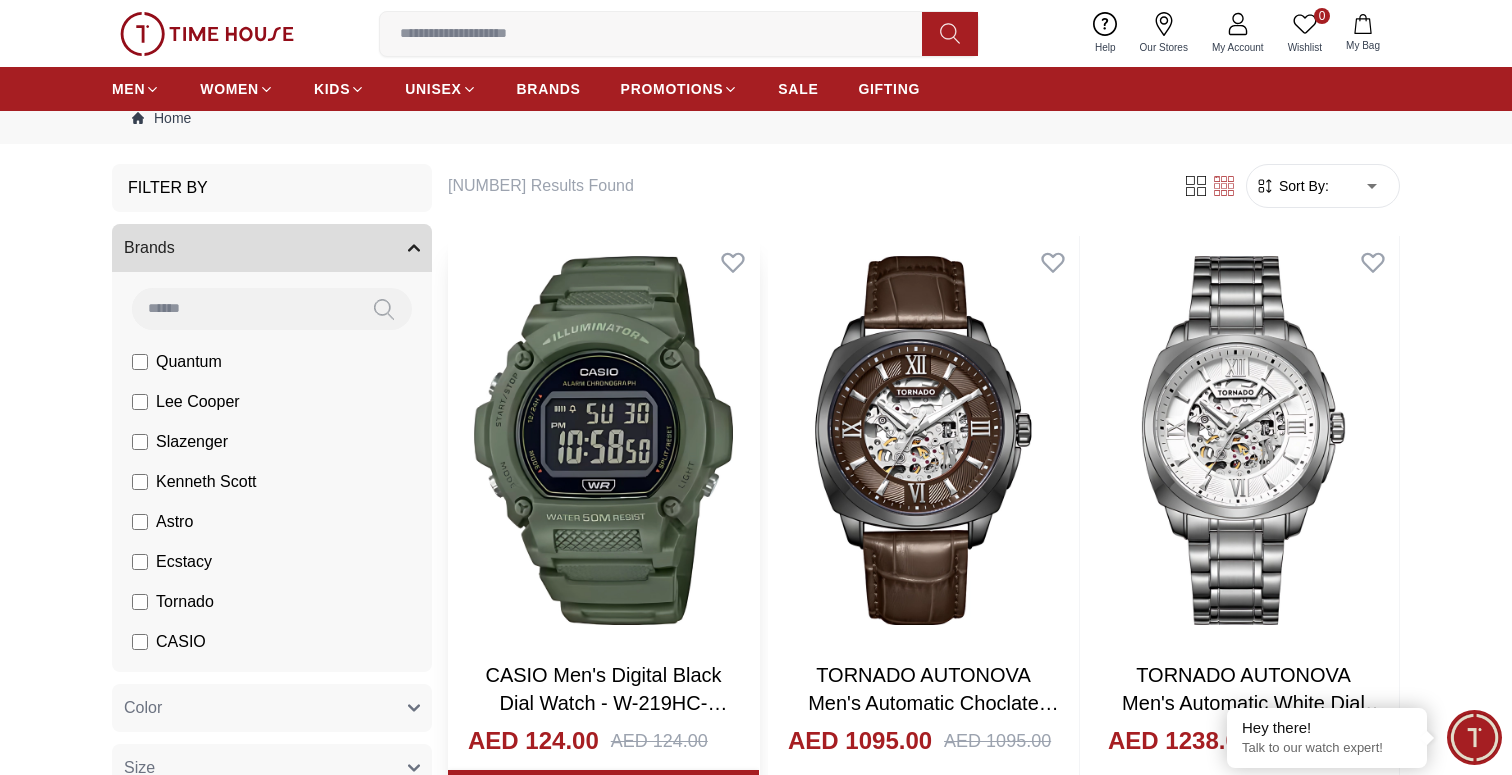 scroll, scrollTop: 0, scrollLeft: 0, axis: both 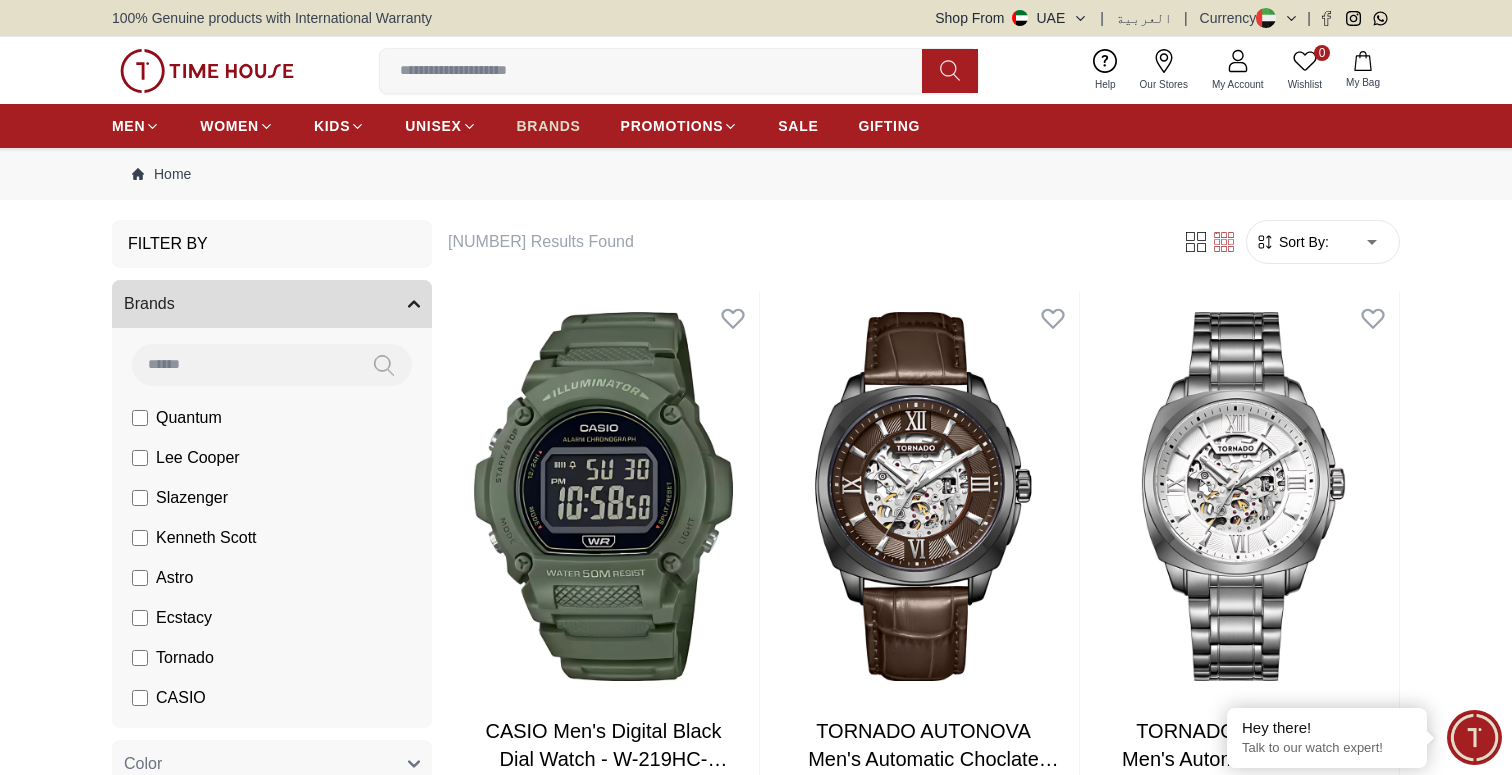 click on "BRANDS" at bounding box center (549, 126) 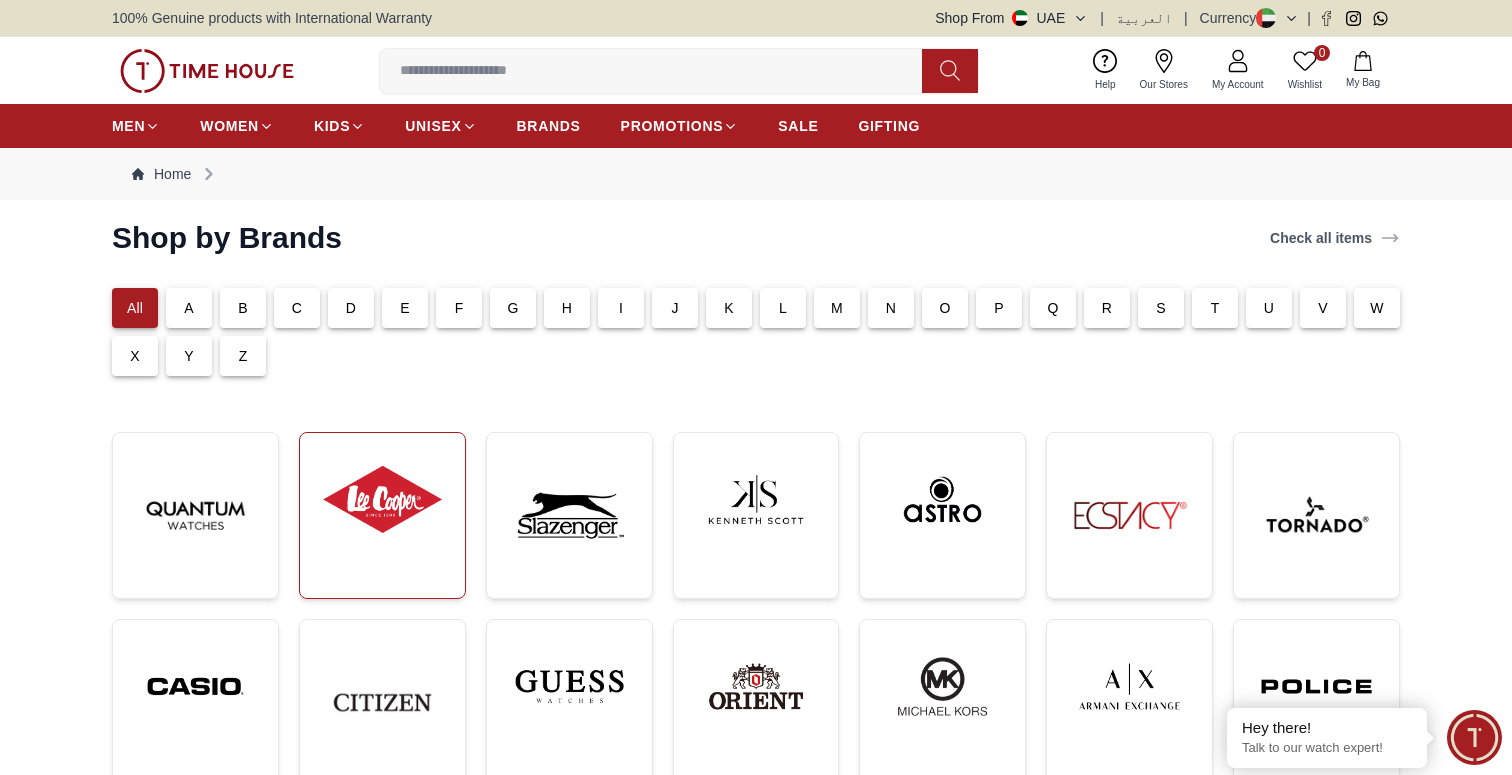 click at bounding box center [382, 499] 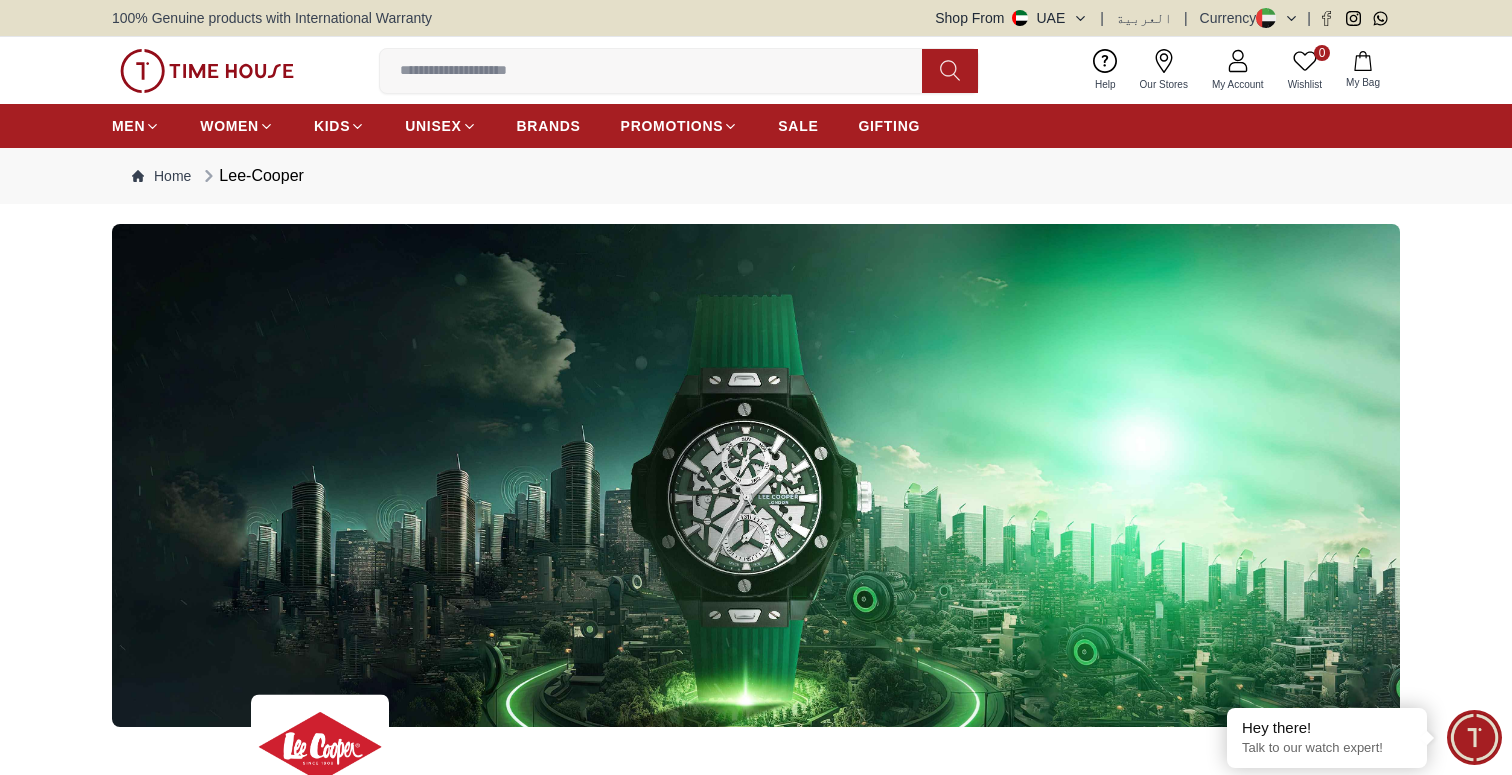 click at bounding box center (659, 71) 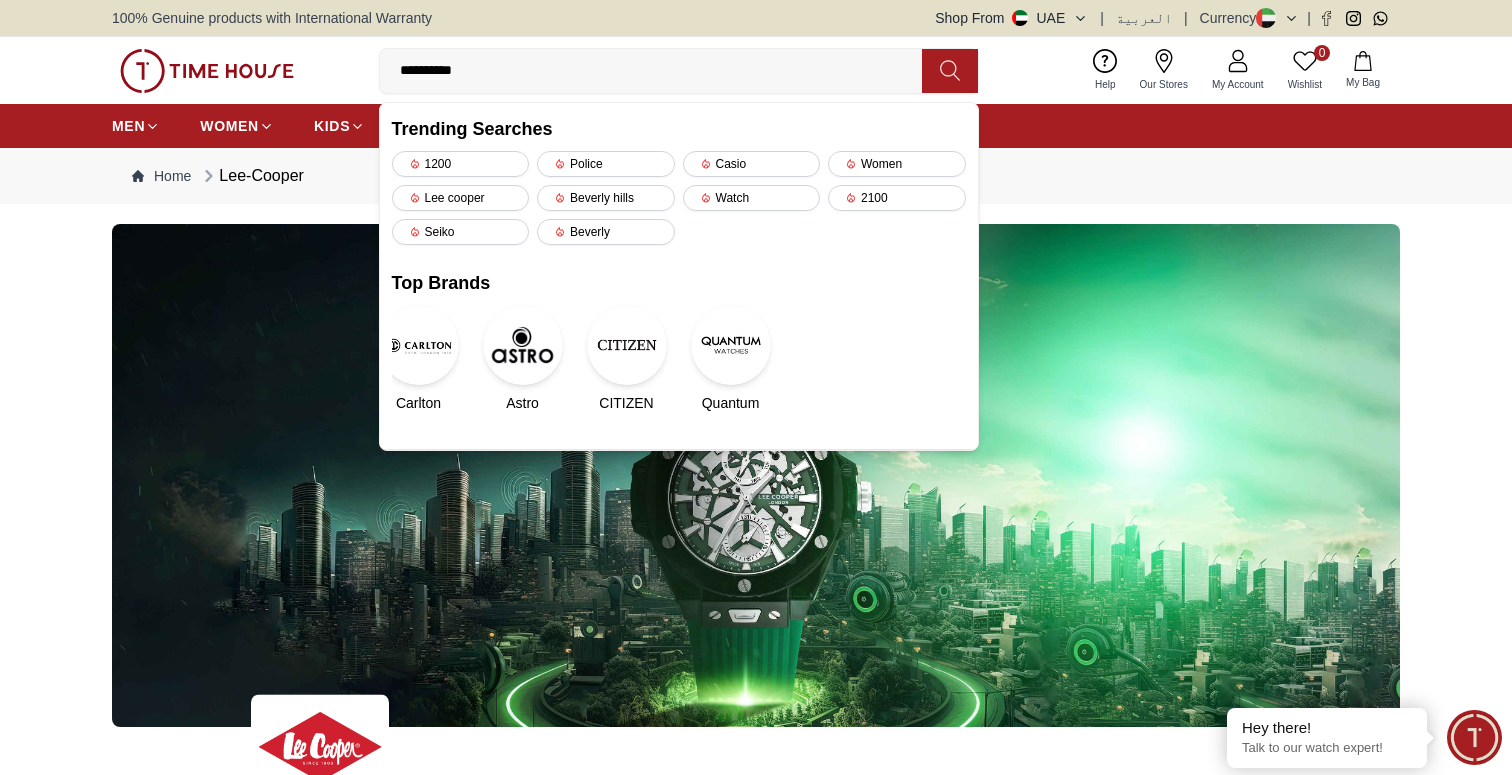 type on "**********" 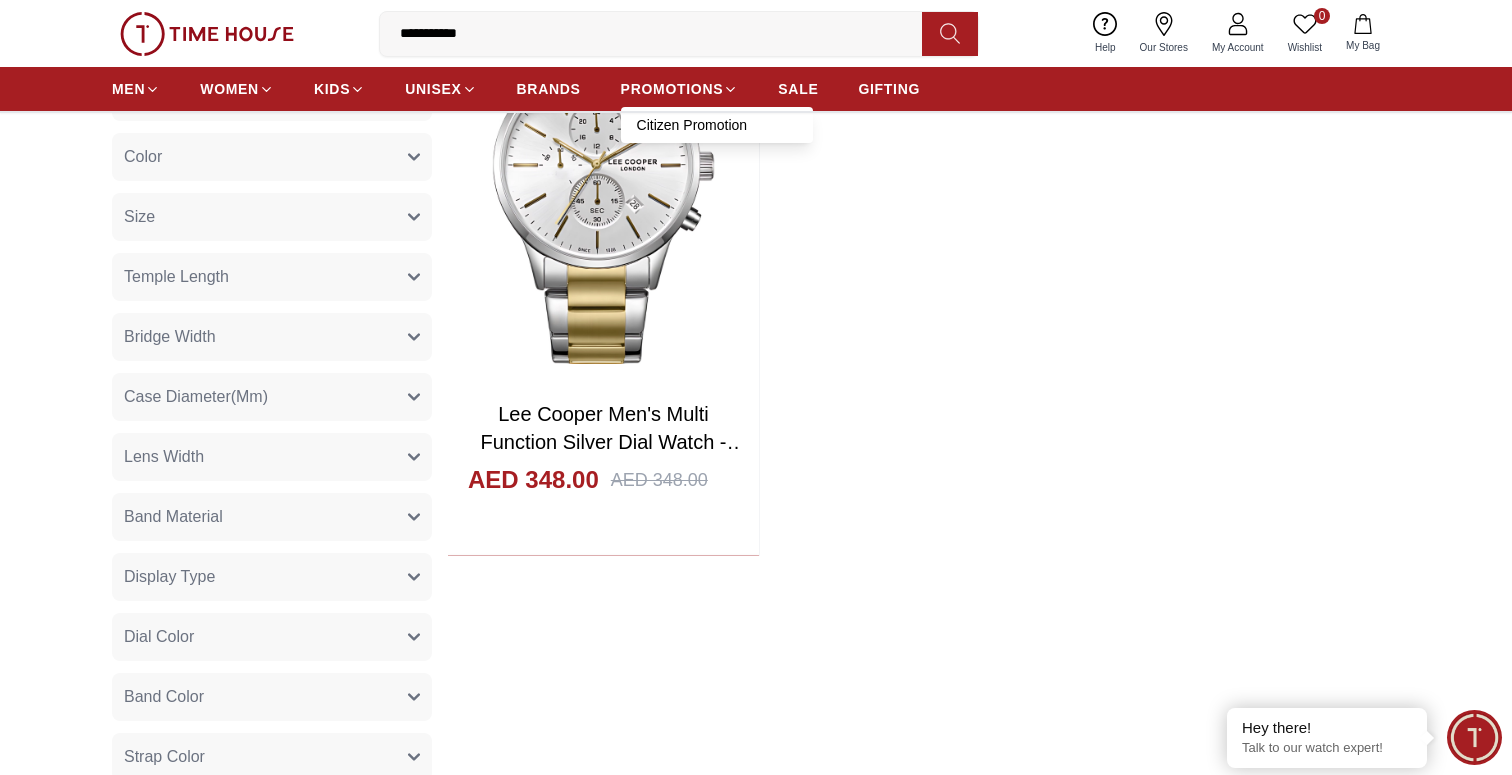 scroll, scrollTop: 320, scrollLeft: 0, axis: vertical 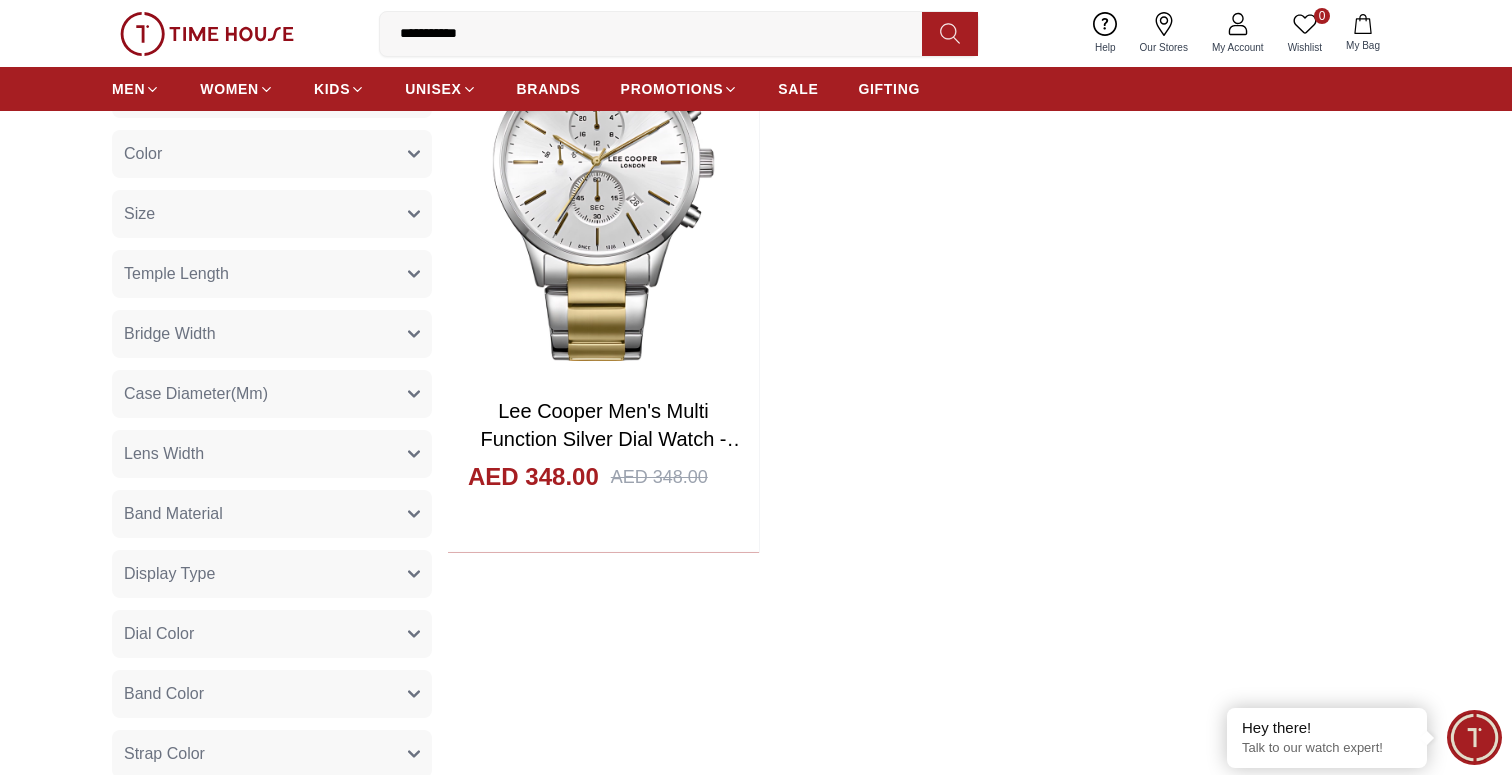 click on "**********" at bounding box center [659, 34] 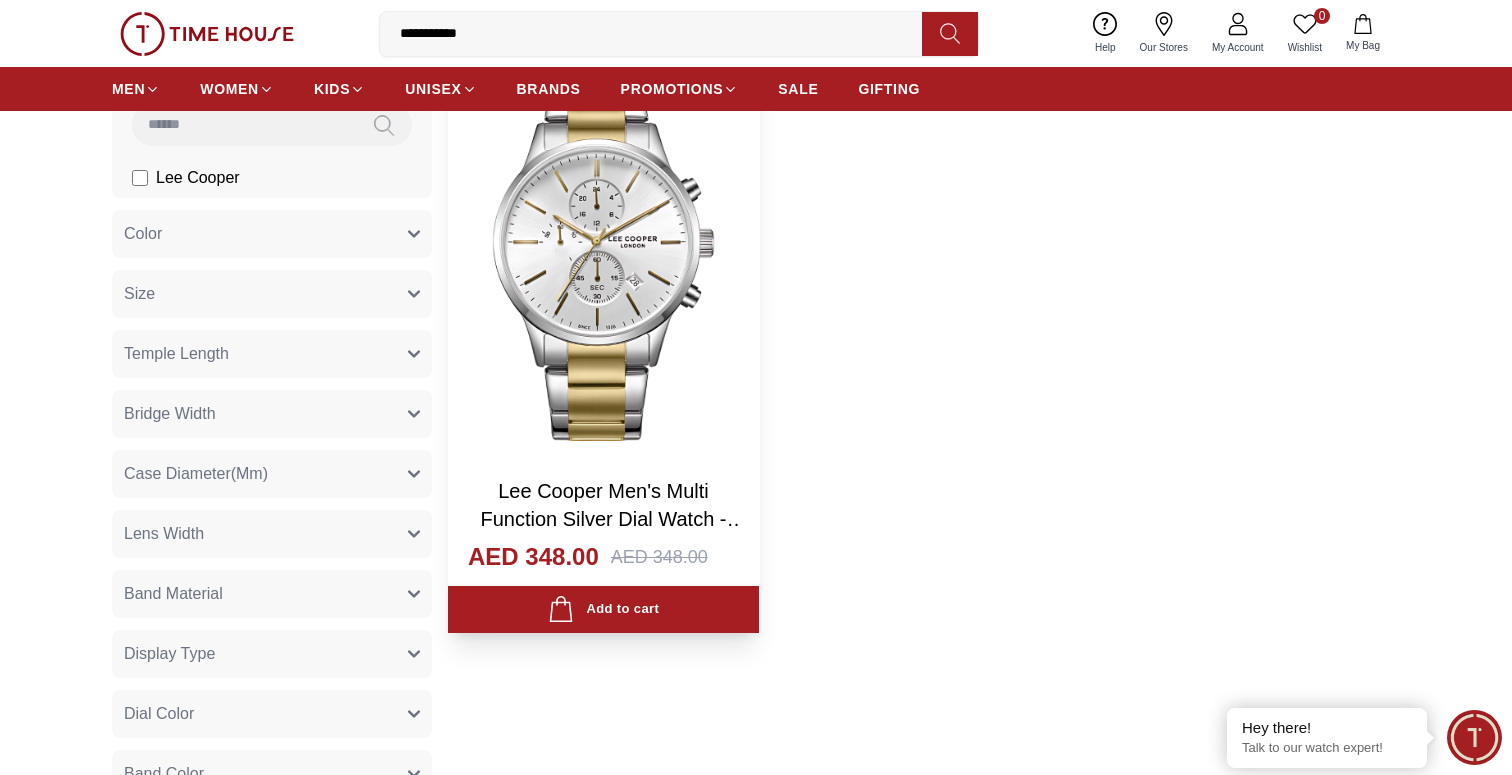 scroll, scrollTop: 200, scrollLeft: 0, axis: vertical 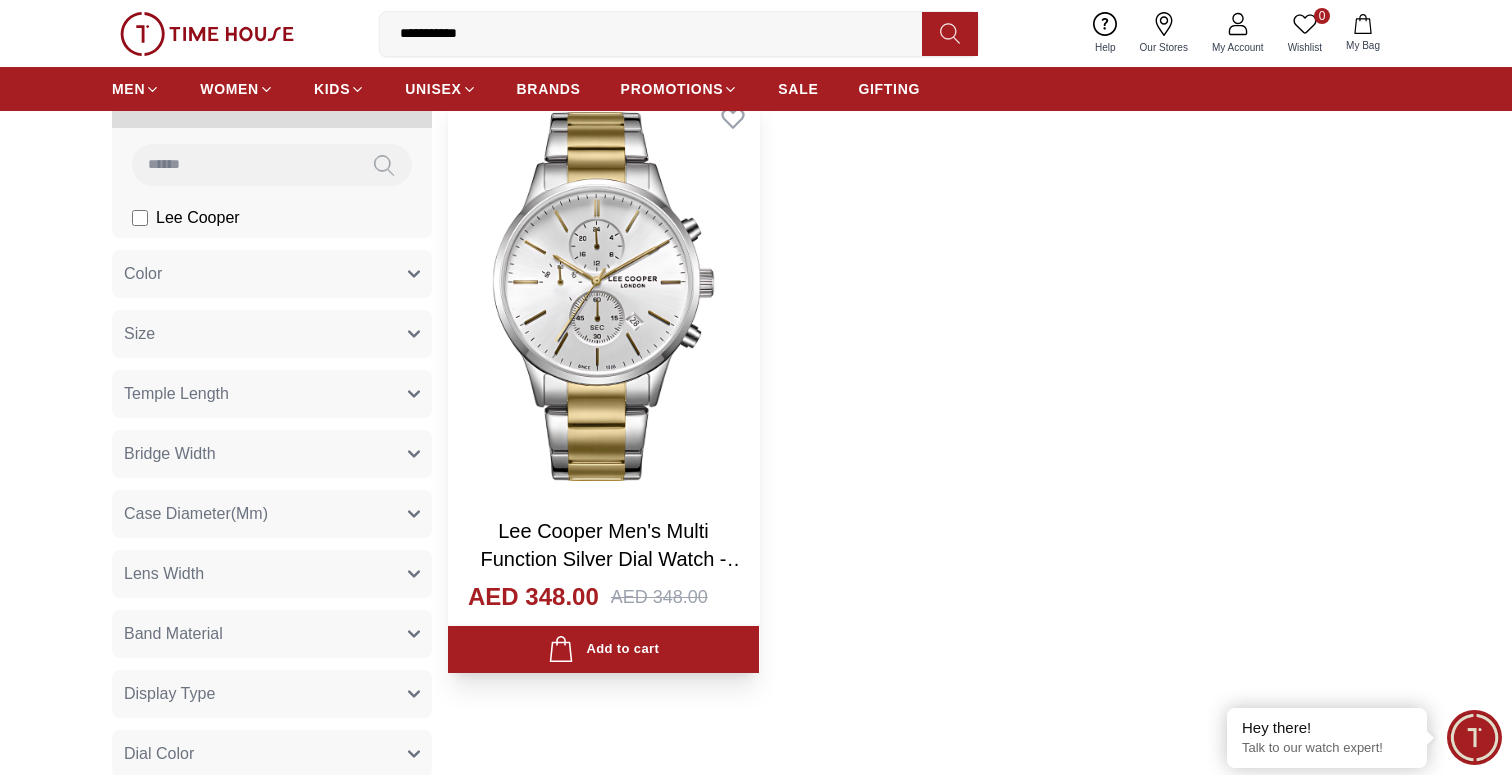 click at bounding box center (603, 296) 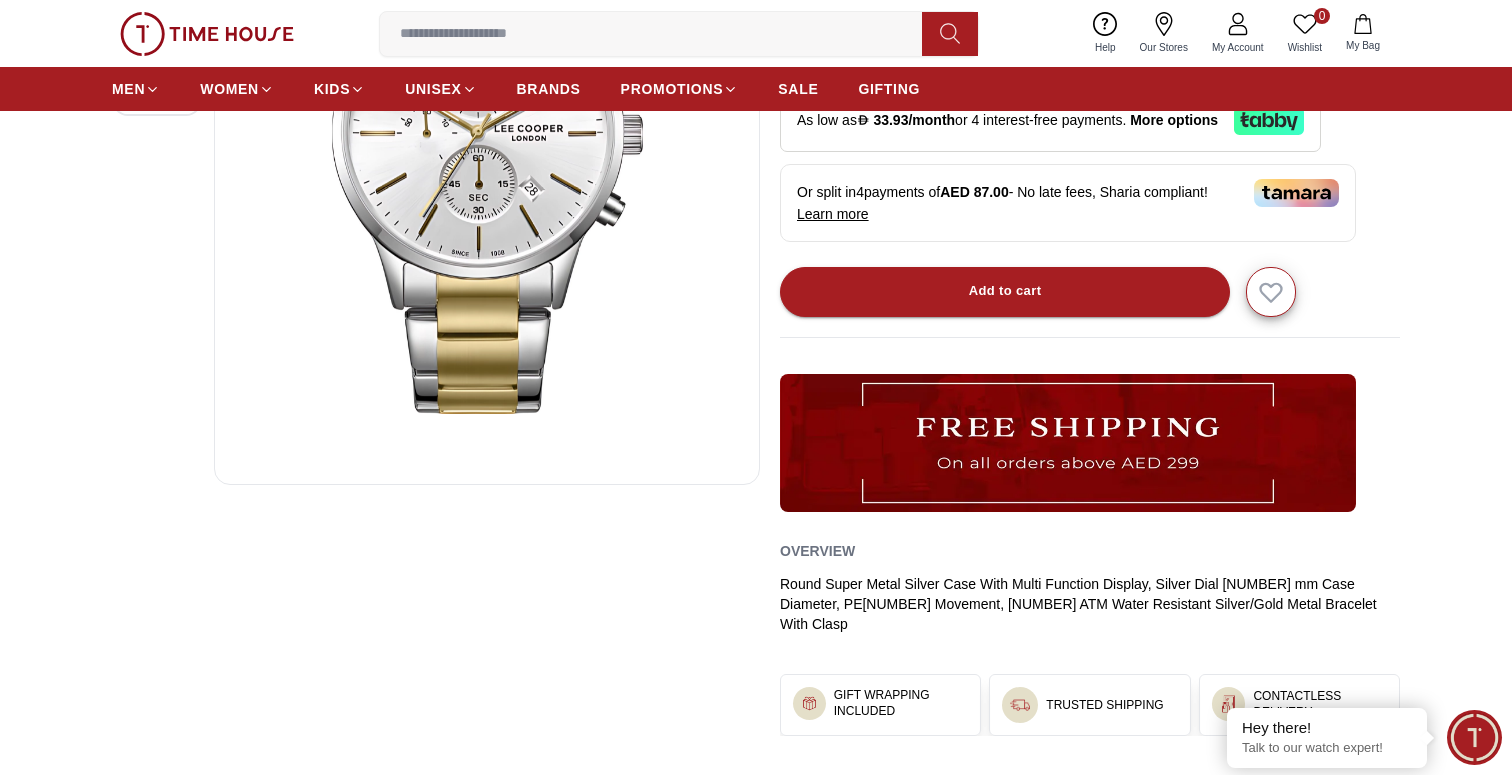 scroll, scrollTop: 400, scrollLeft: 0, axis: vertical 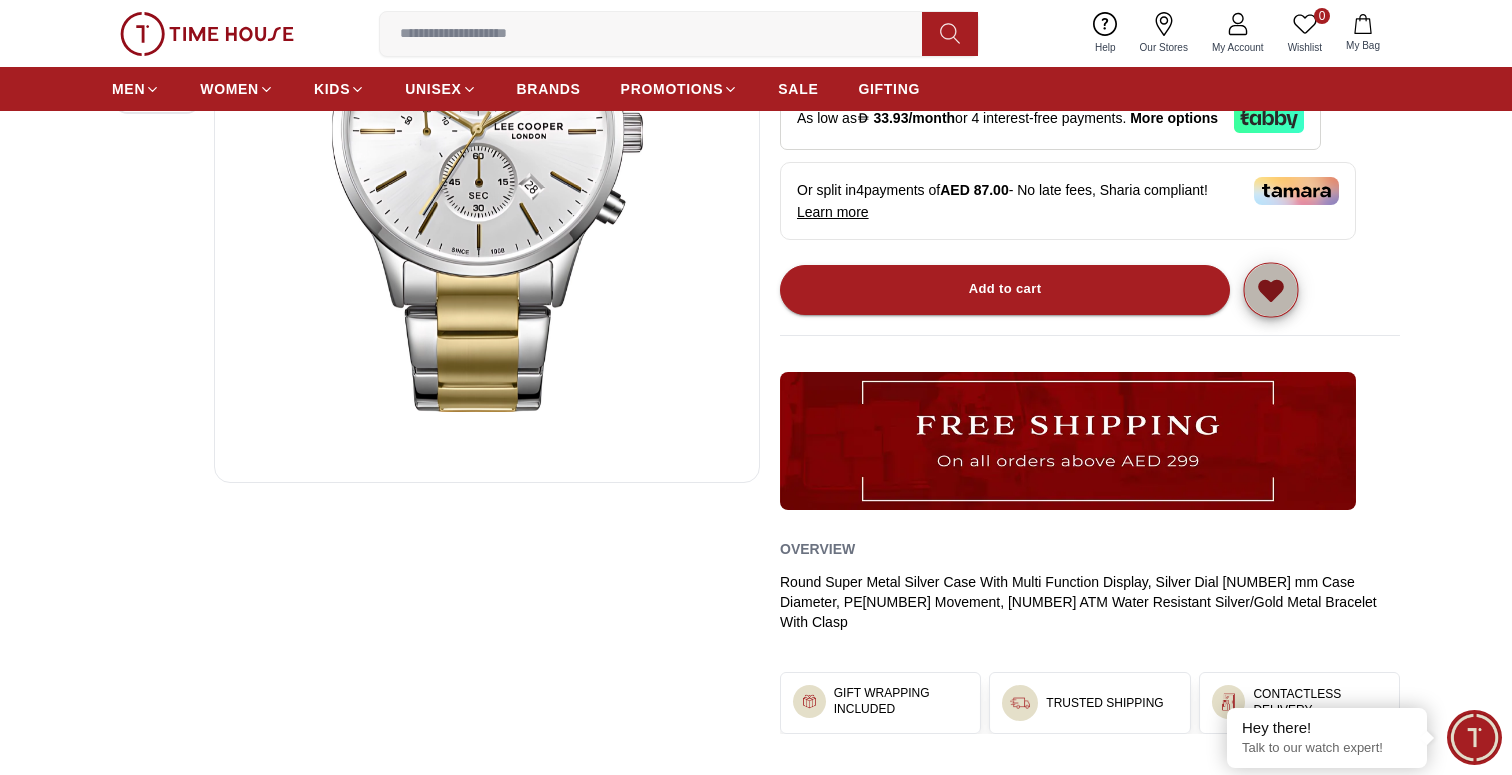 click 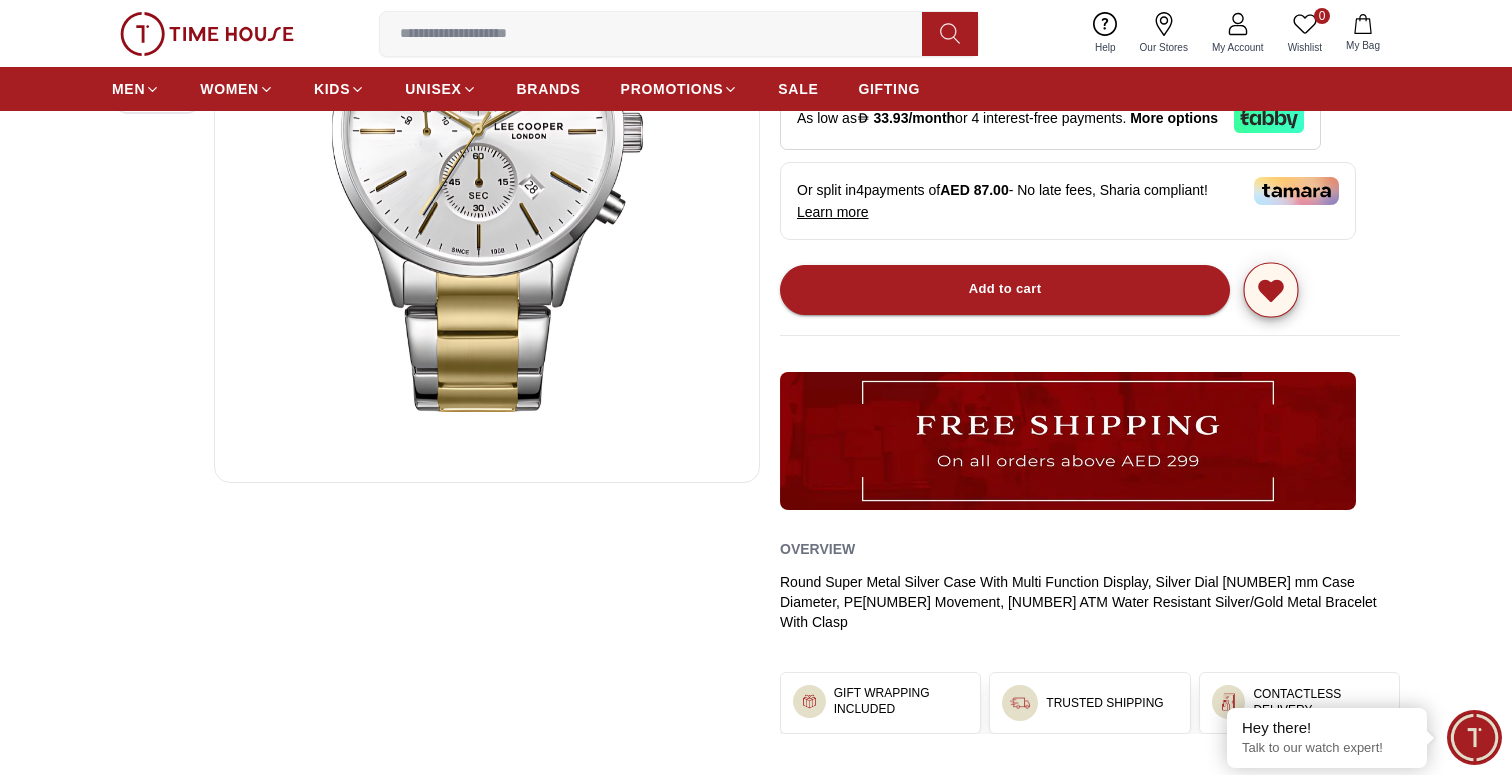 scroll, scrollTop: 0, scrollLeft: 0, axis: both 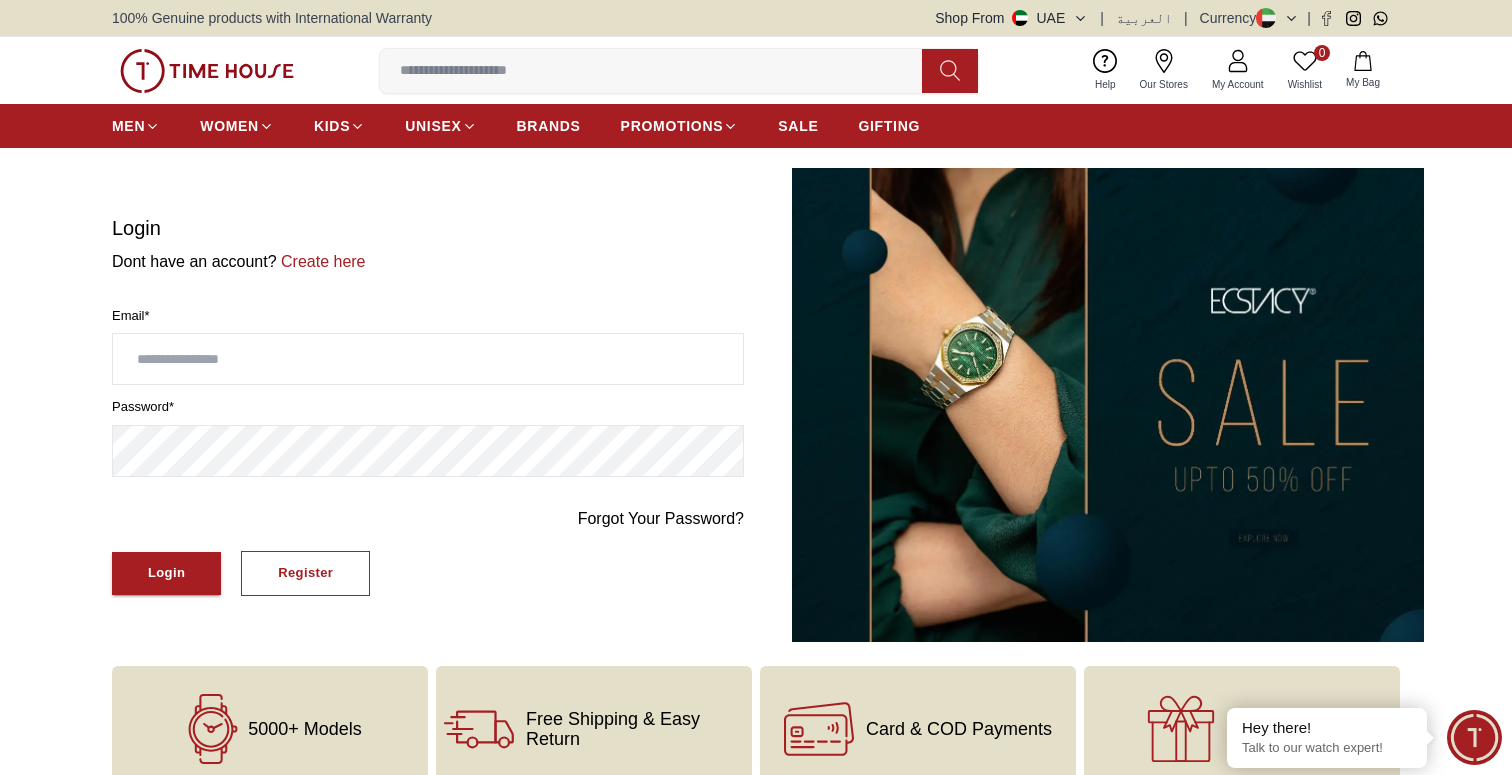 click at bounding box center (659, 71) 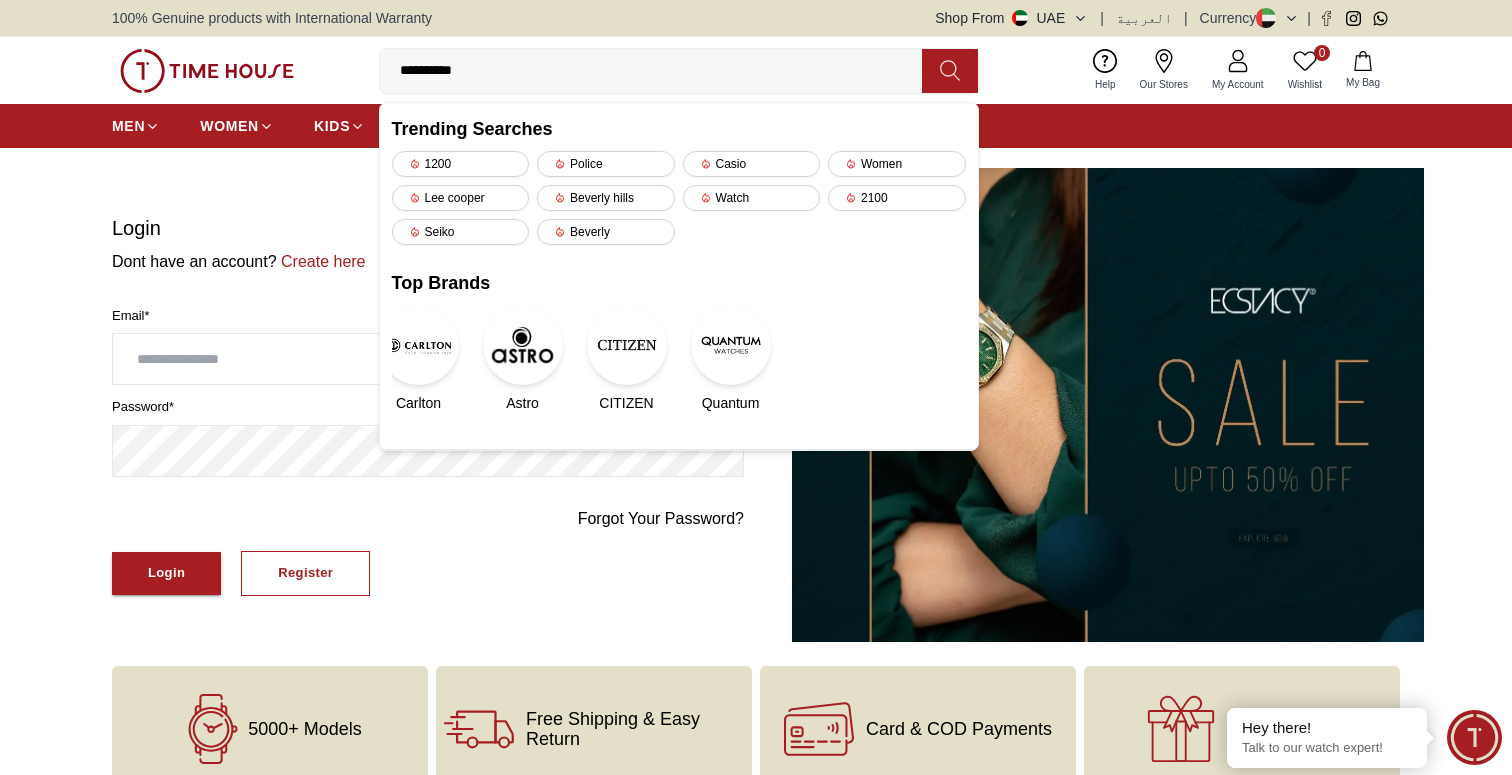 type on "**********" 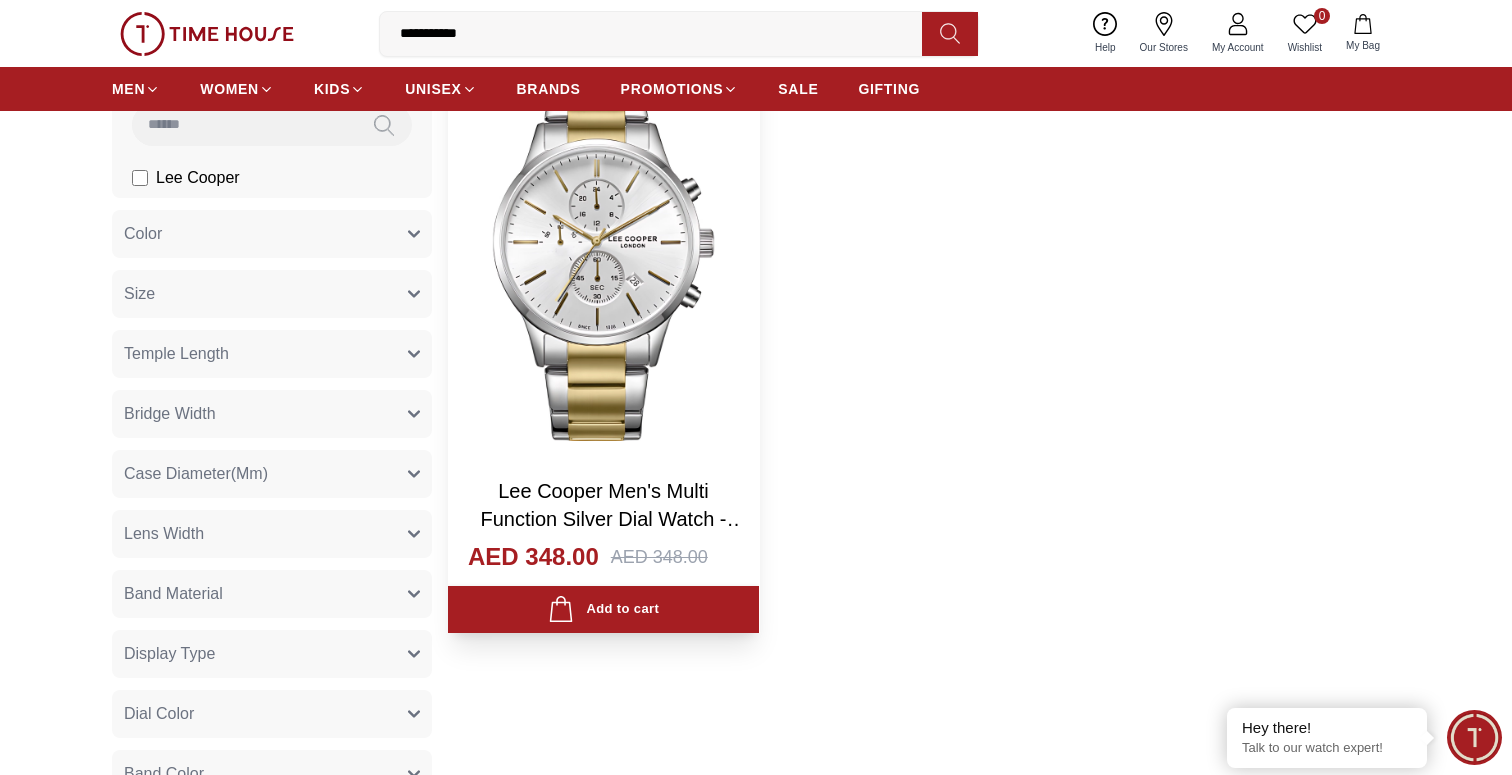 scroll, scrollTop: 200, scrollLeft: 0, axis: vertical 